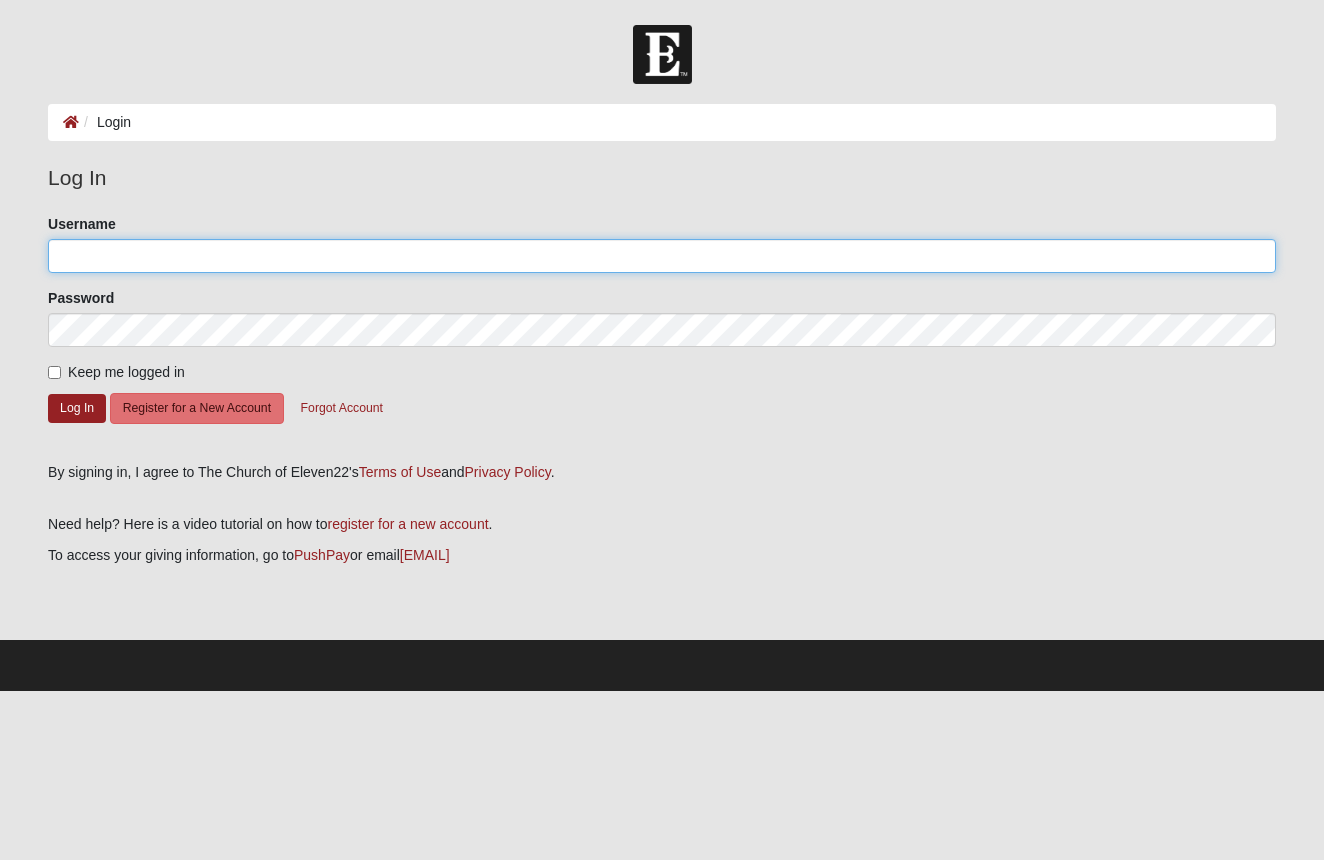 scroll, scrollTop: 0, scrollLeft: 0, axis: both 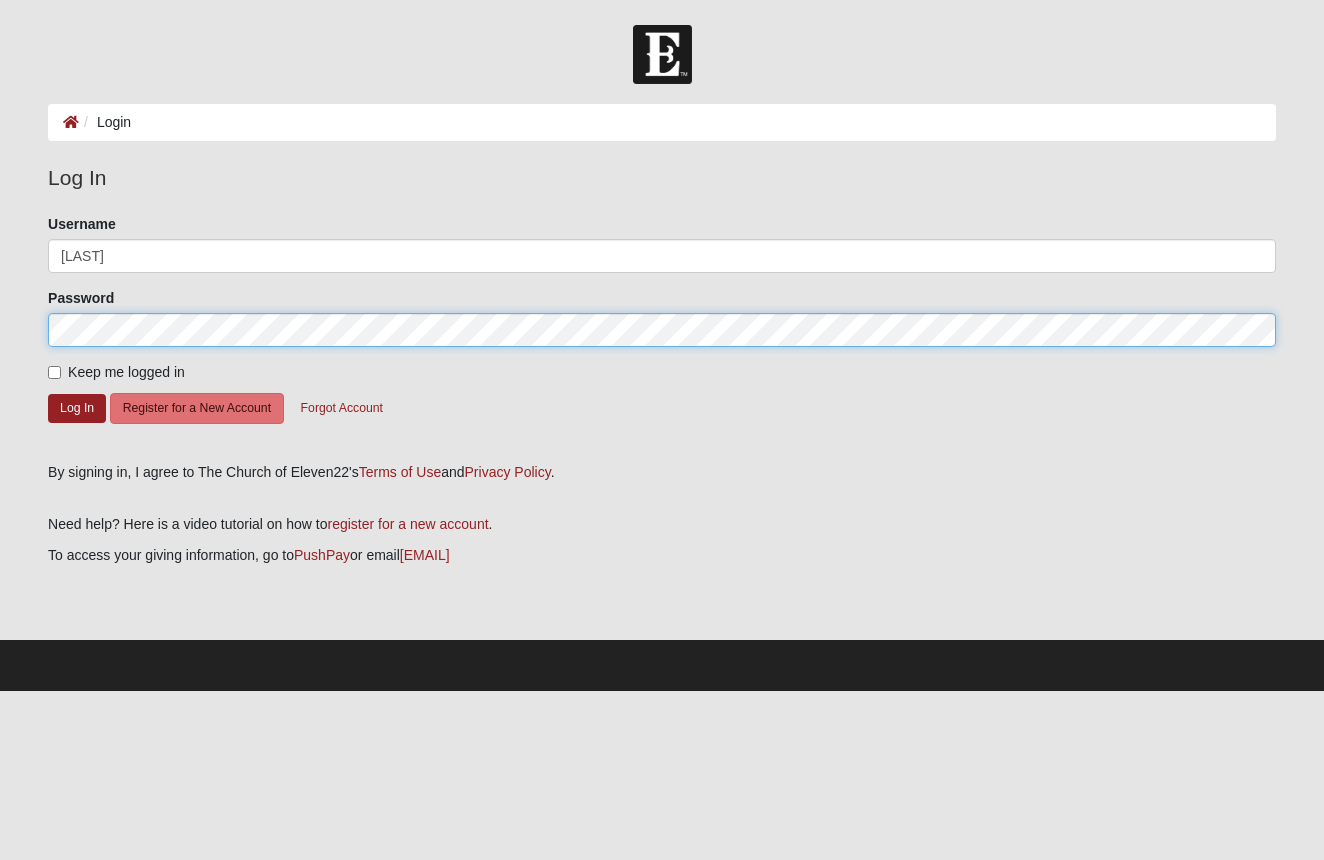 click on "Log In" 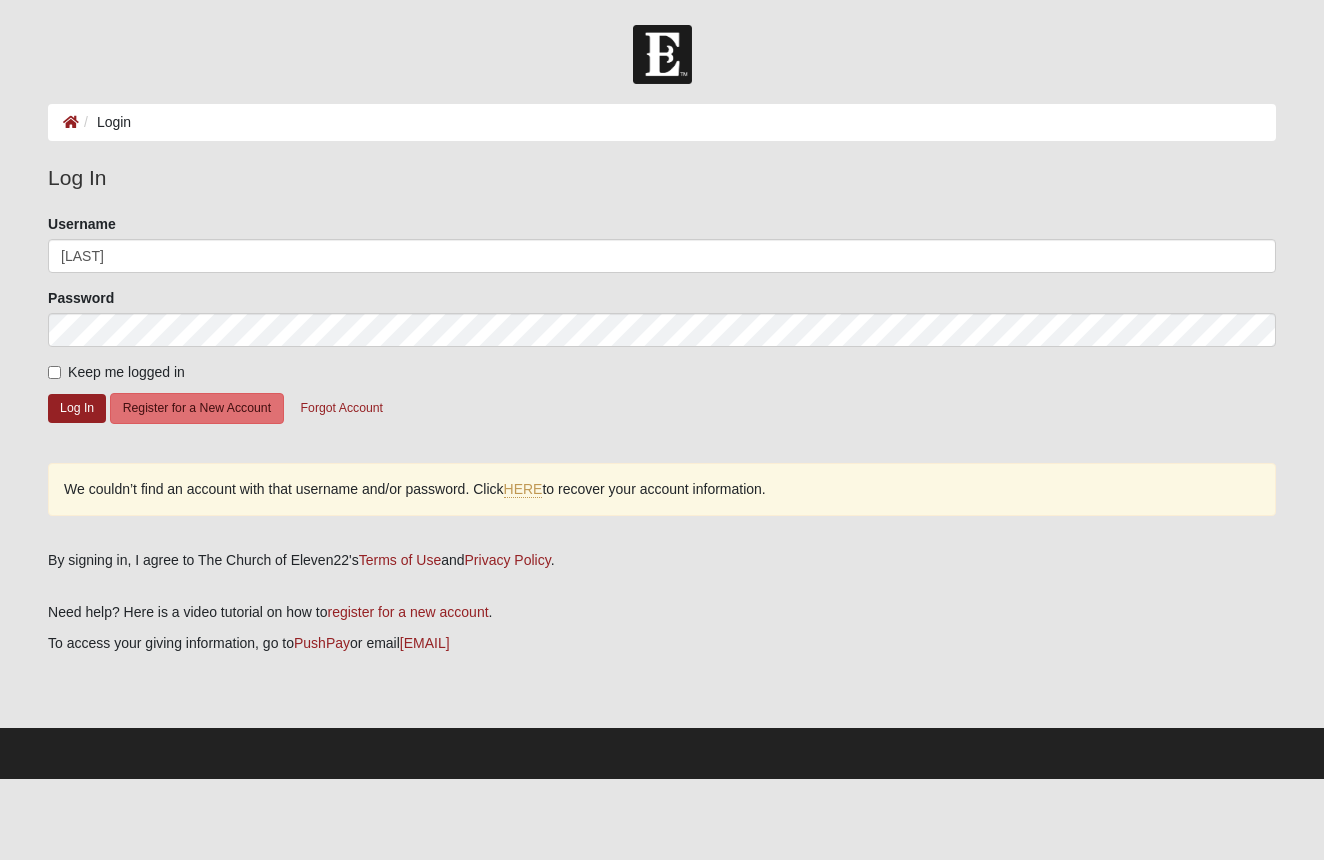 scroll, scrollTop: 0, scrollLeft: 0, axis: both 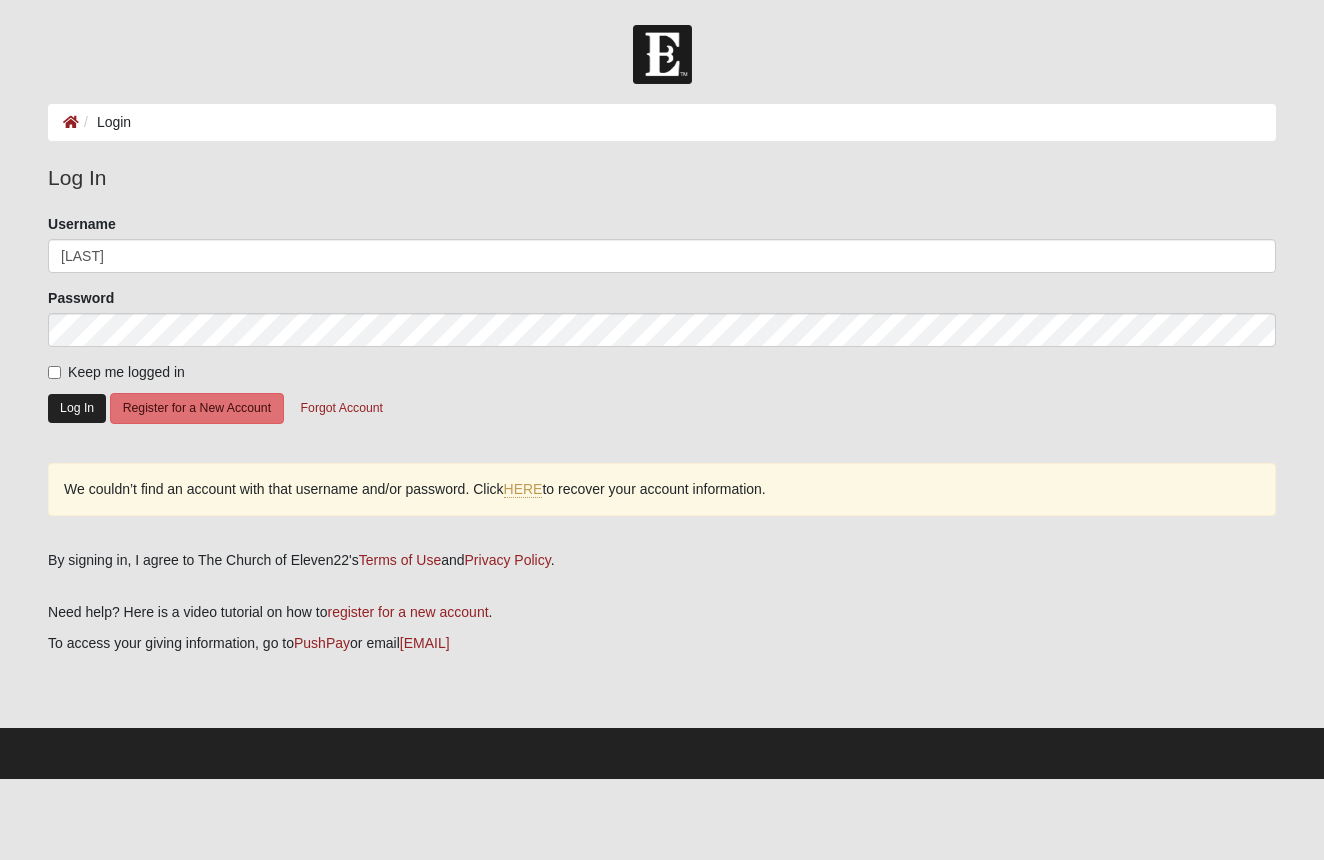 click on "Log In" 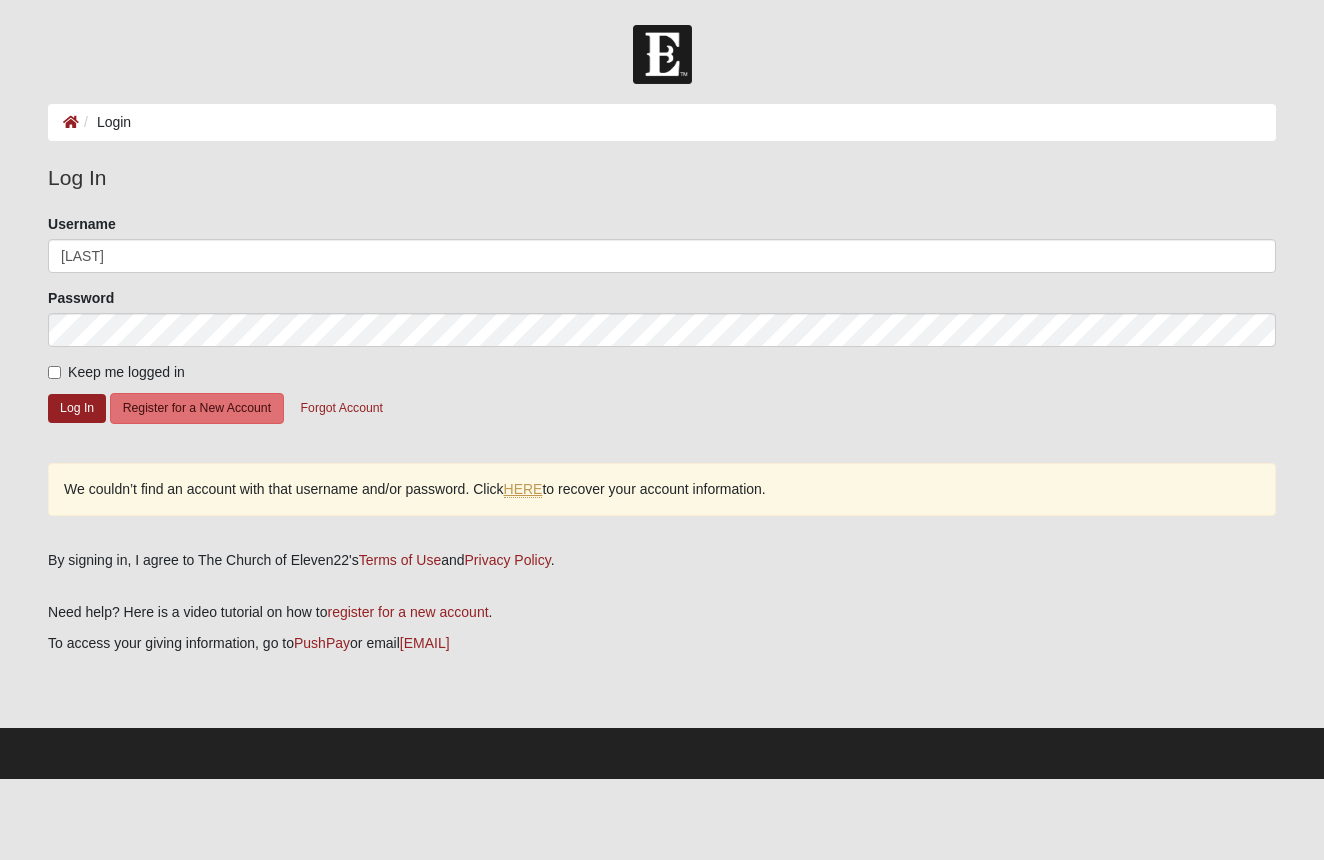 click on "HERE" at bounding box center [523, 489] 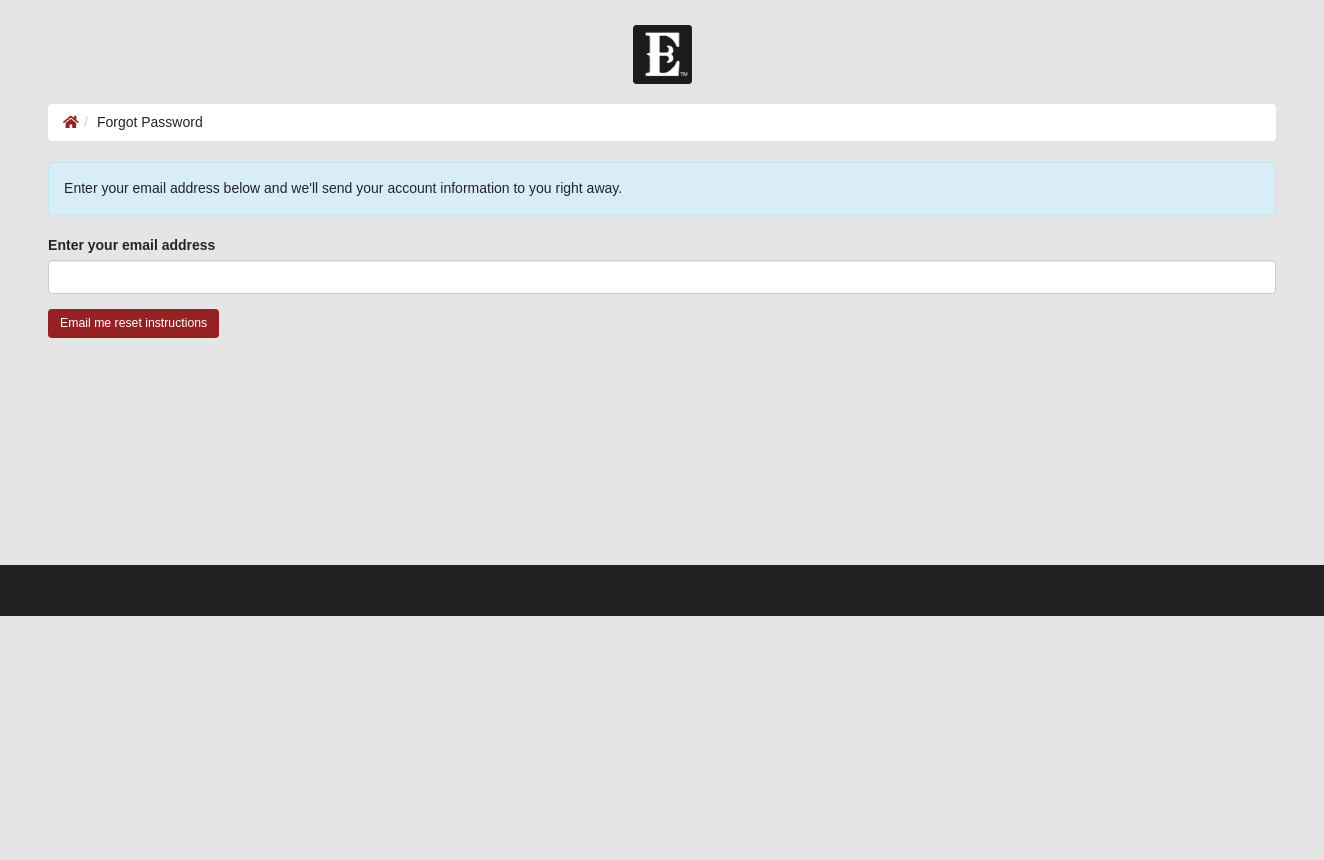 scroll, scrollTop: 0, scrollLeft: 0, axis: both 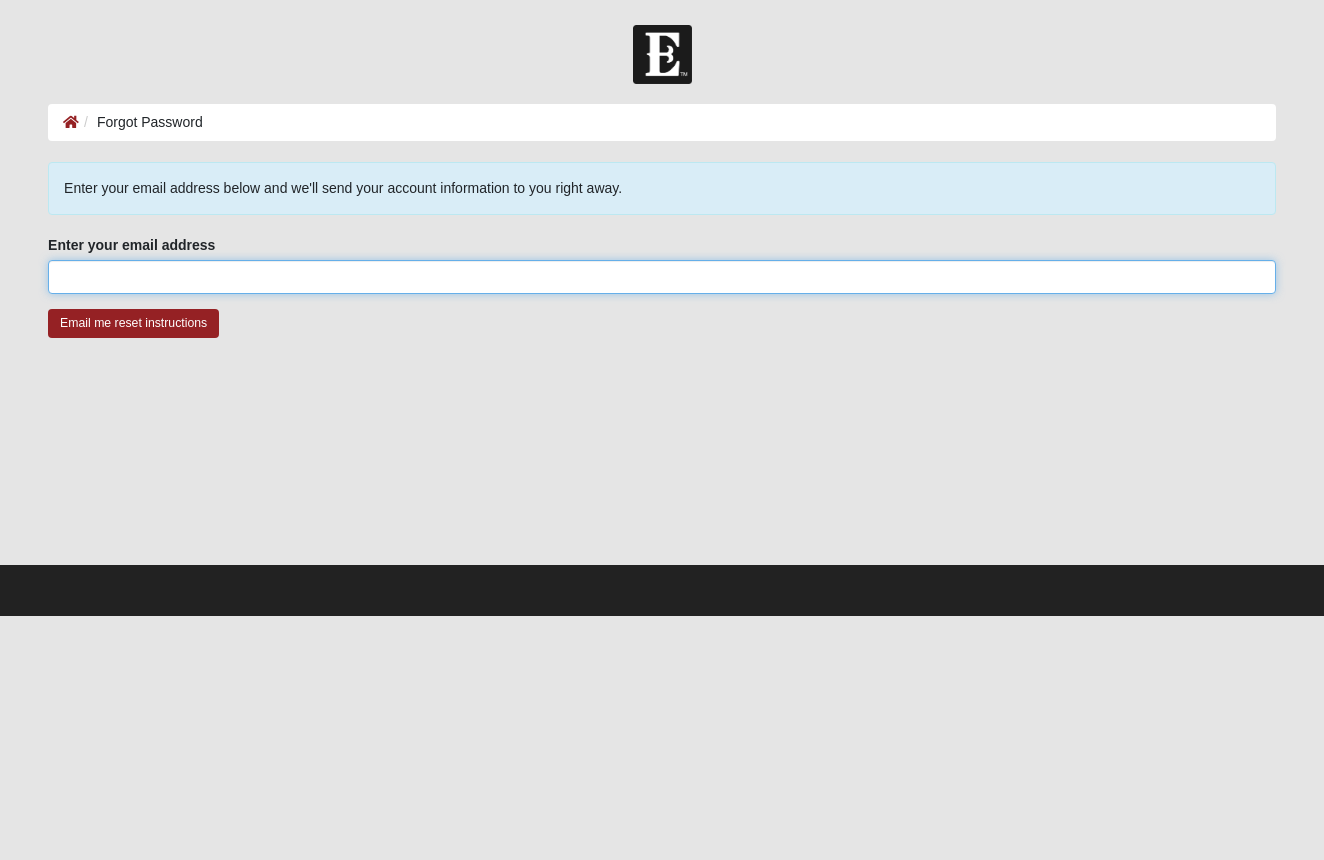drag, startPoint x: 73, startPoint y: 275, endPoint x: 238, endPoint y: 289, distance: 165.59288 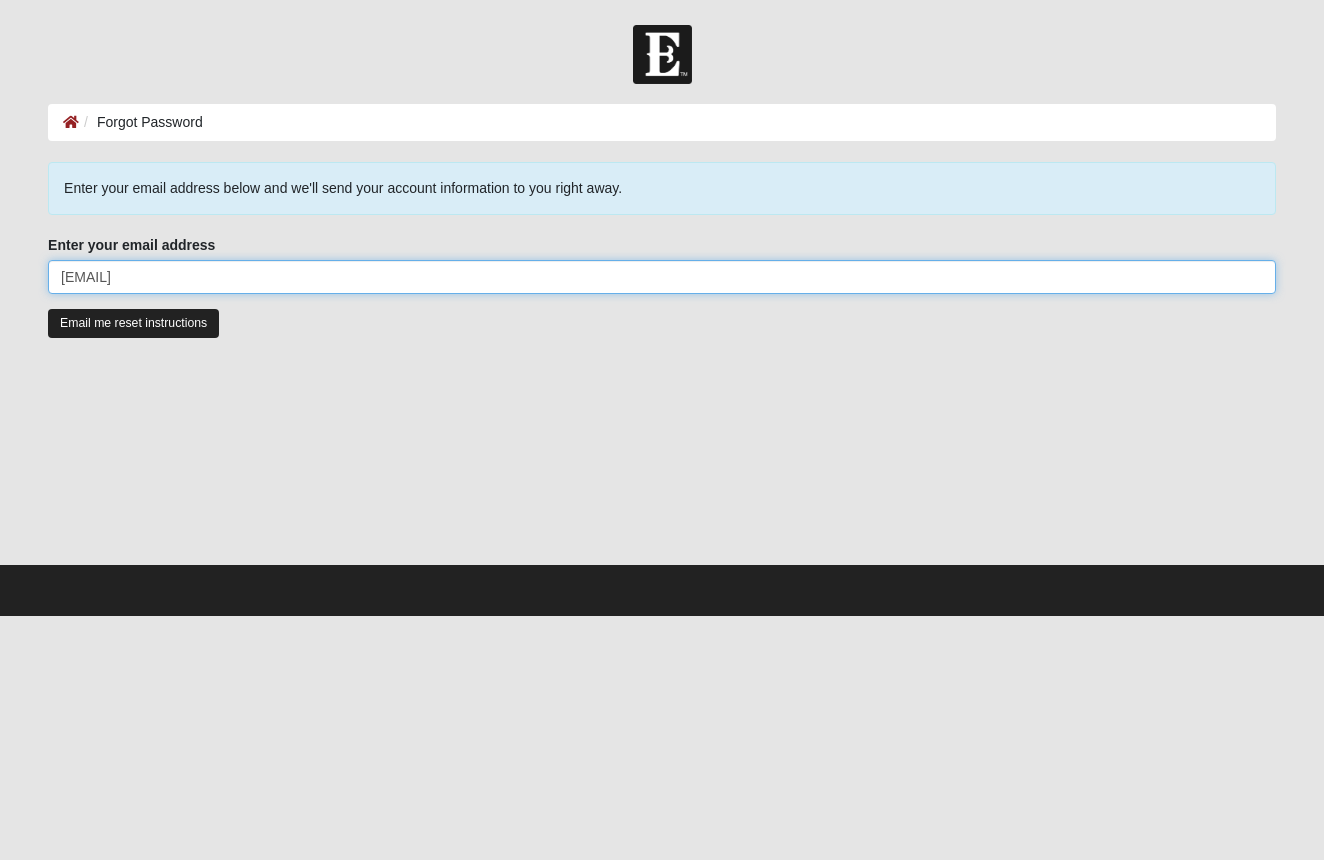 type on "cherienikoey@icloud.com" 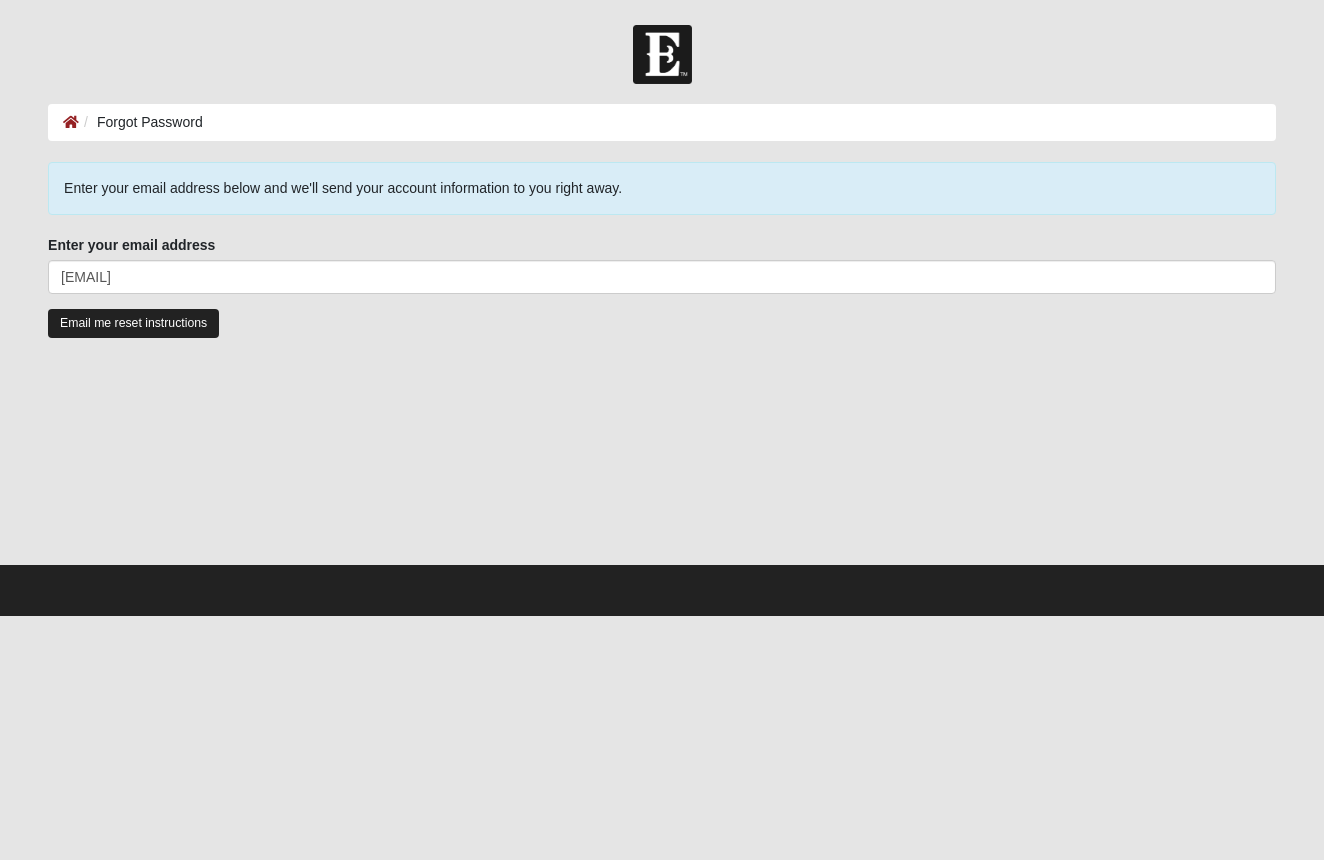 click on "Email me reset instructions" at bounding box center (133, 323) 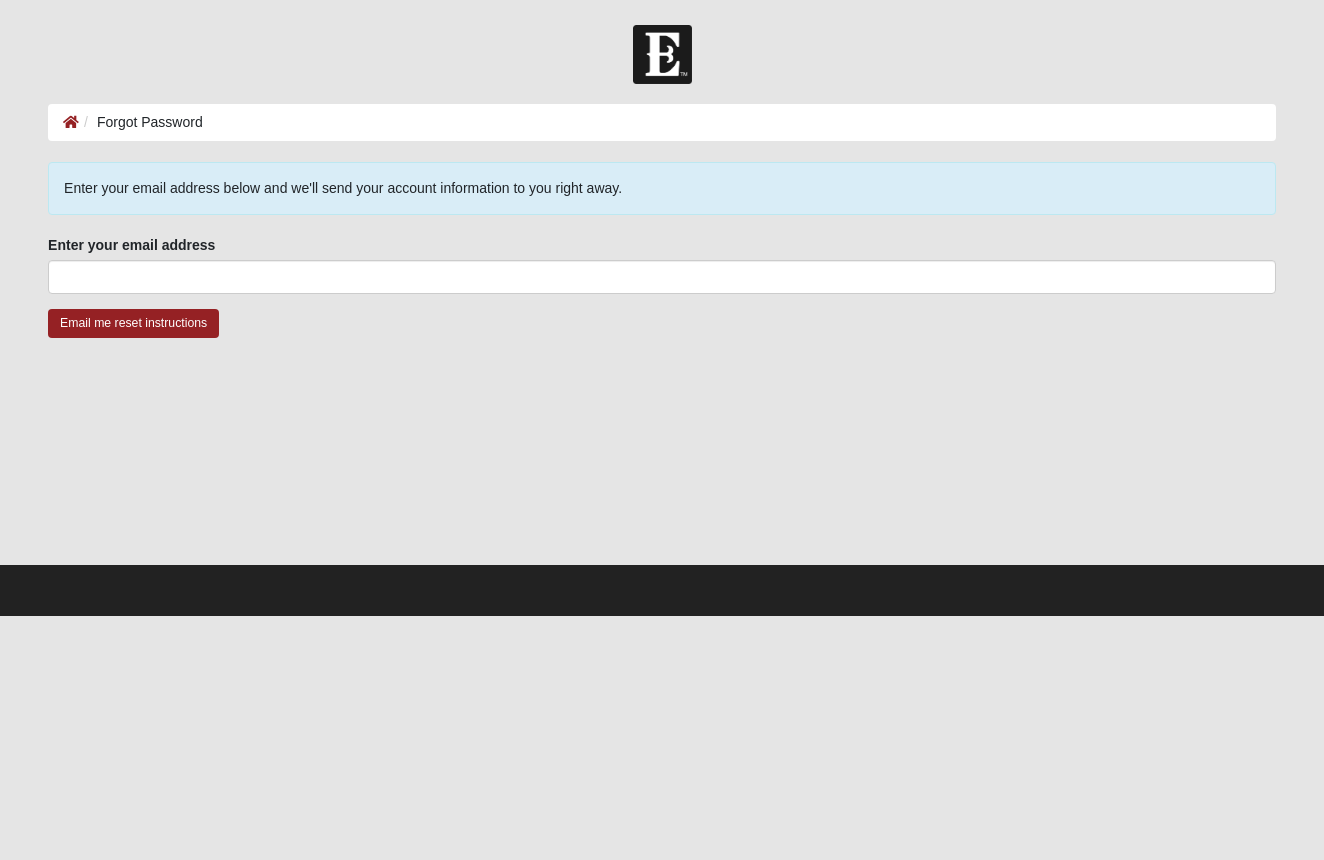 scroll, scrollTop: 0, scrollLeft: 0, axis: both 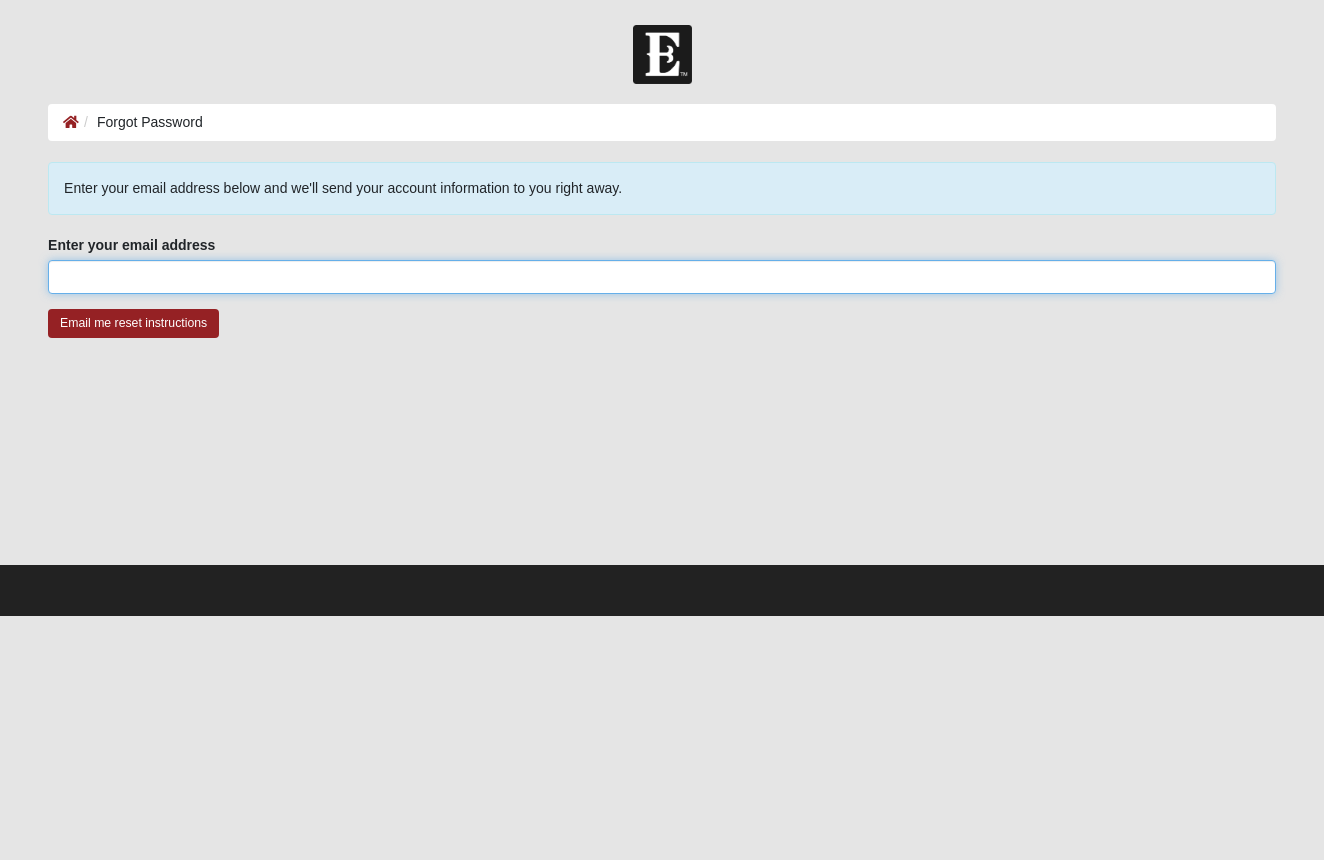 click on "Enter your email address" at bounding box center [662, 277] 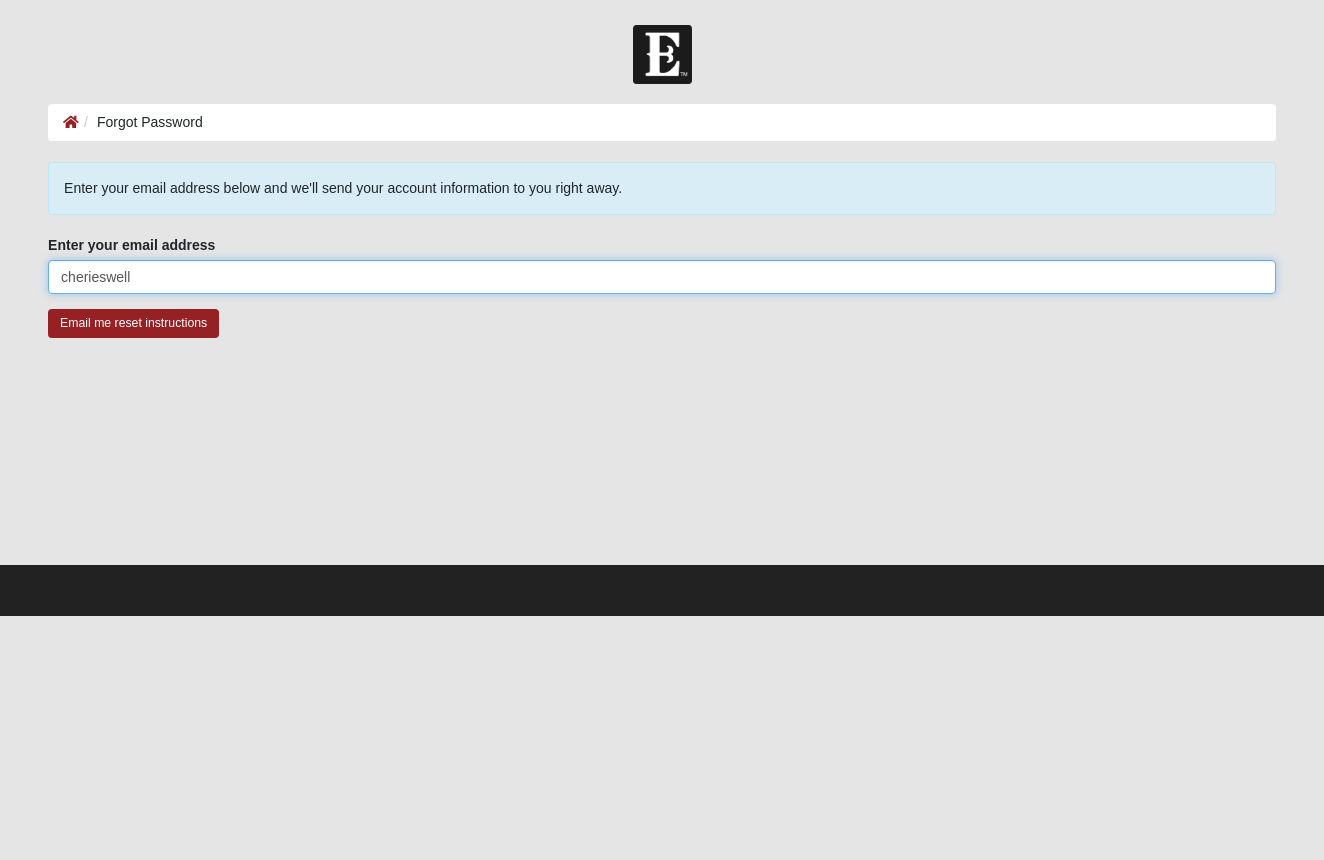 scroll, scrollTop: 0, scrollLeft: 0, axis: both 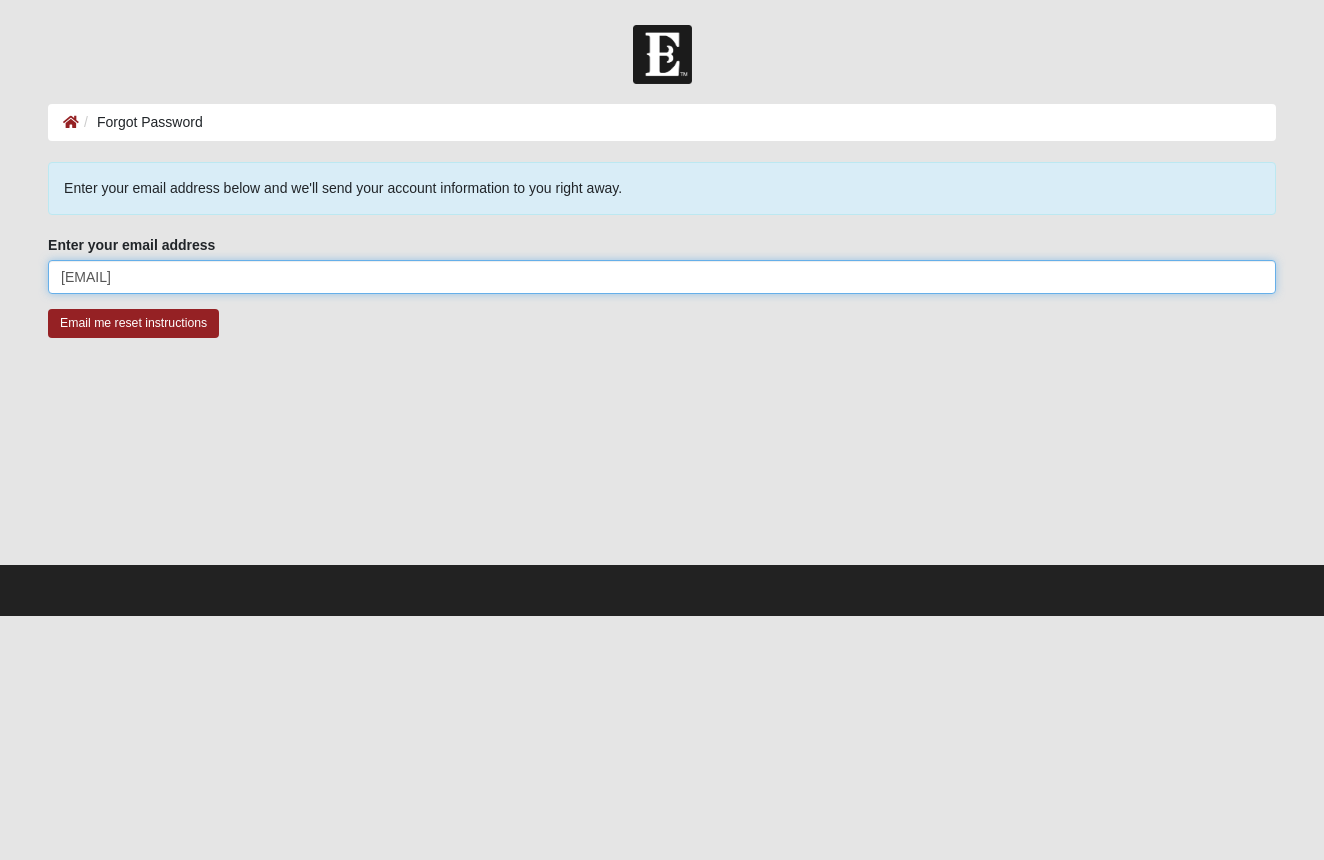 type on "cherieswellness@gma" 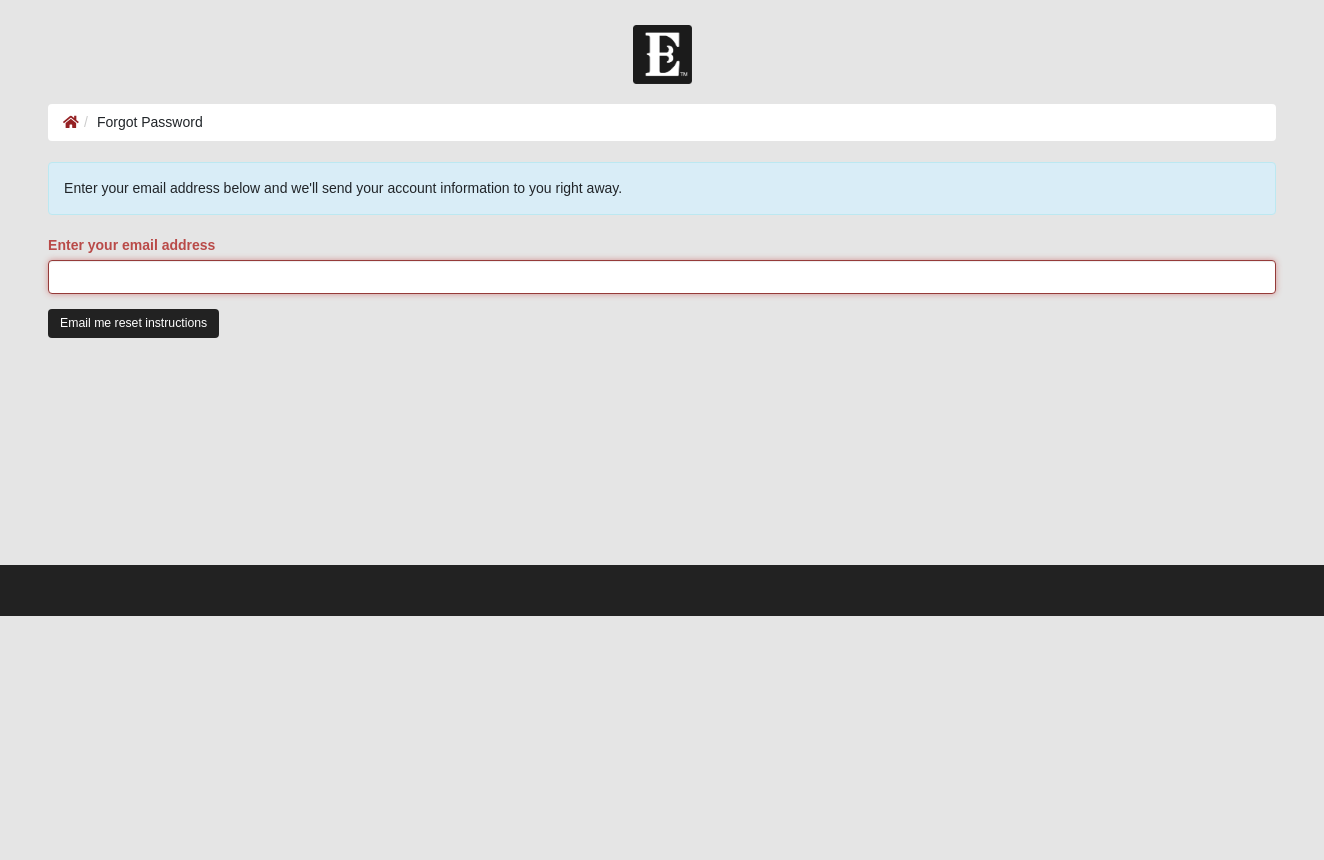 type on "cherieswellness@gmail.com" 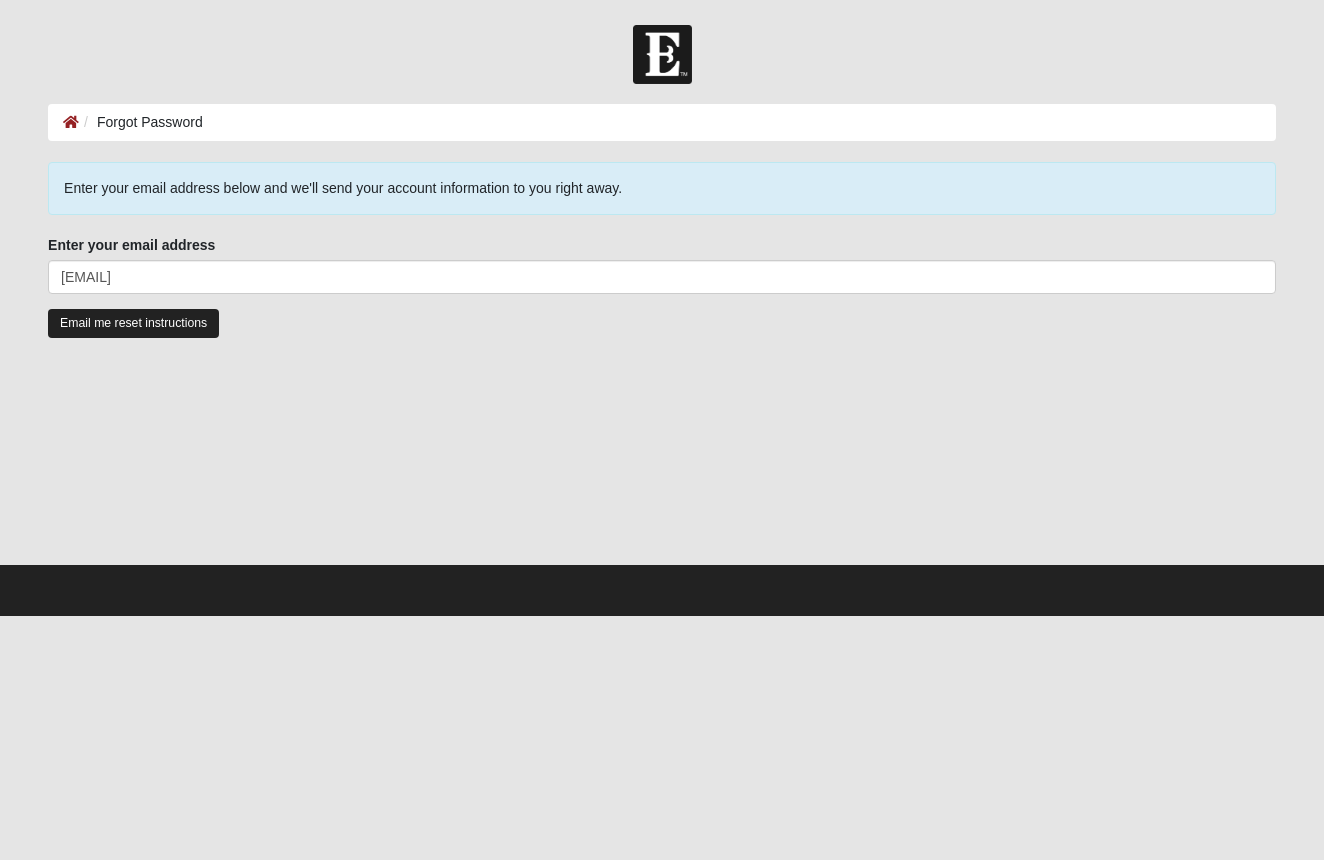 scroll, scrollTop: 1, scrollLeft: 0, axis: vertical 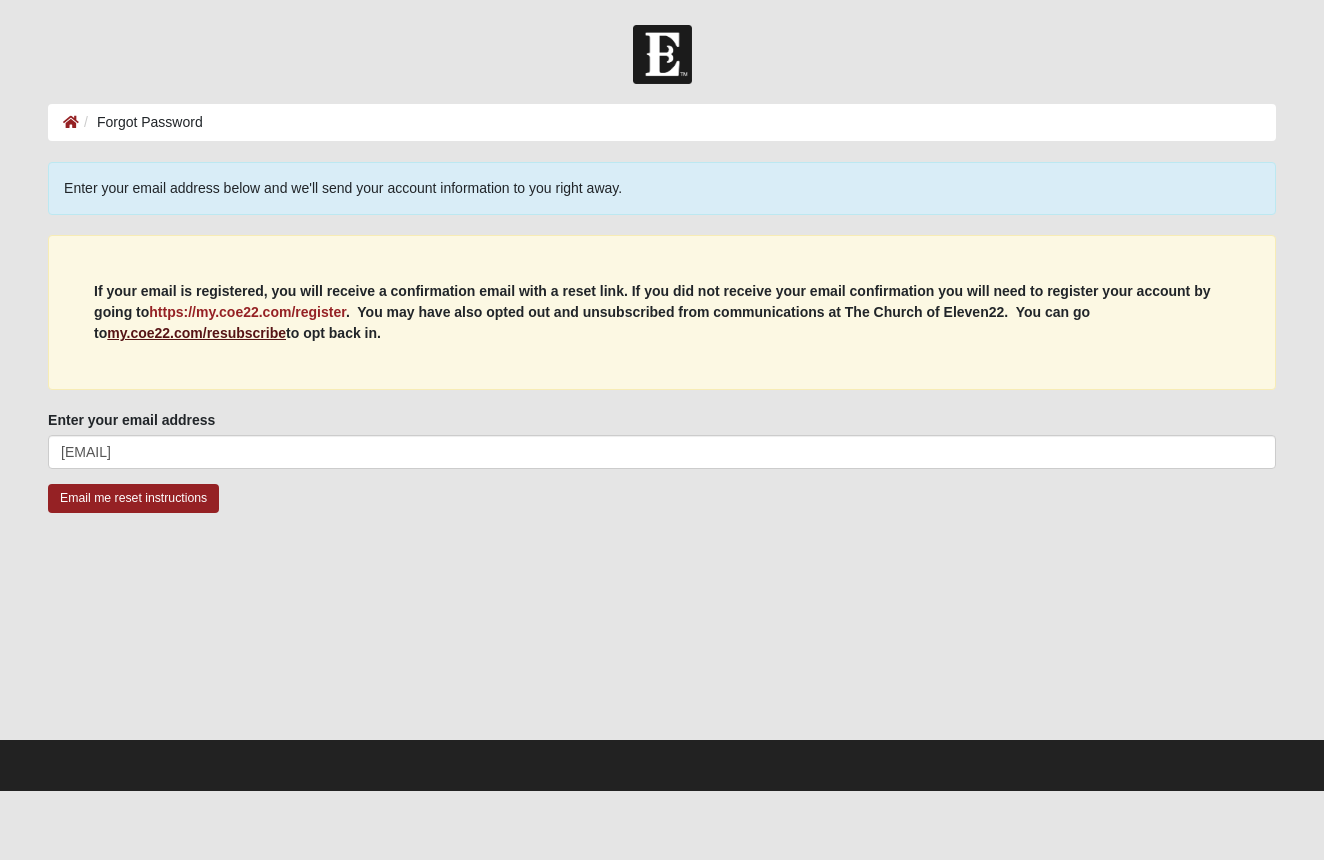click on "my.coe22.com/resubscribe" at bounding box center [196, 333] 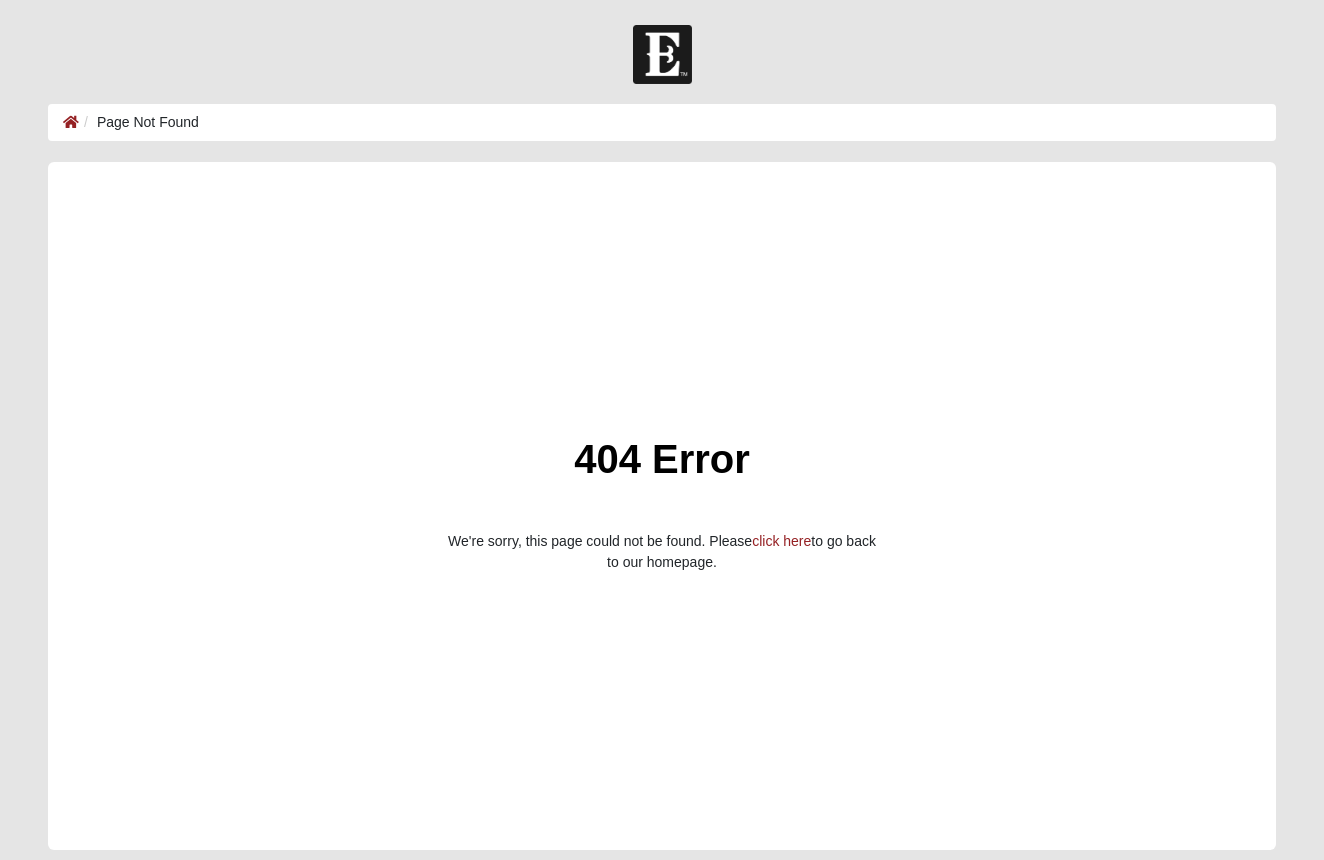 scroll, scrollTop: 0, scrollLeft: 0, axis: both 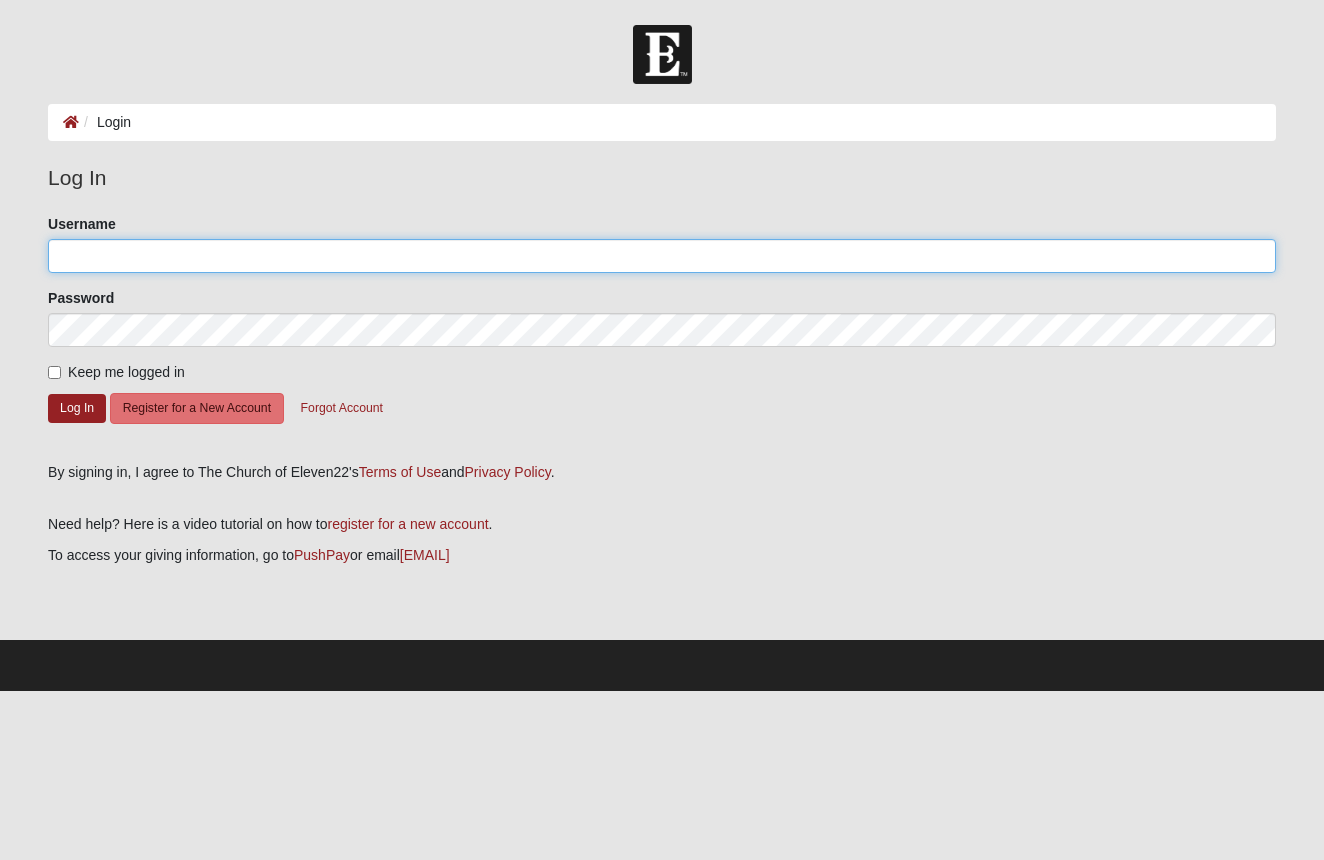 type on "[LAST]" 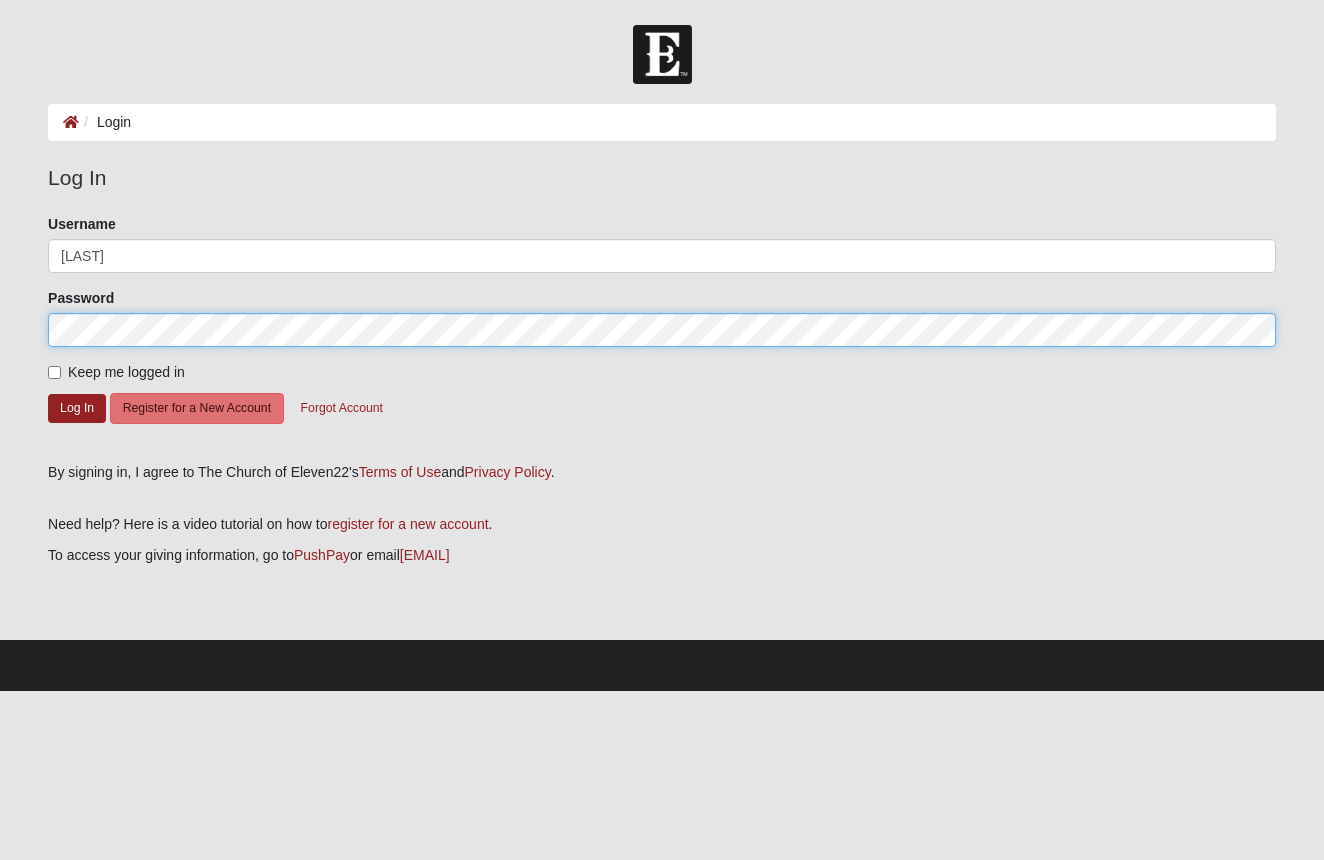 click on "Log In" 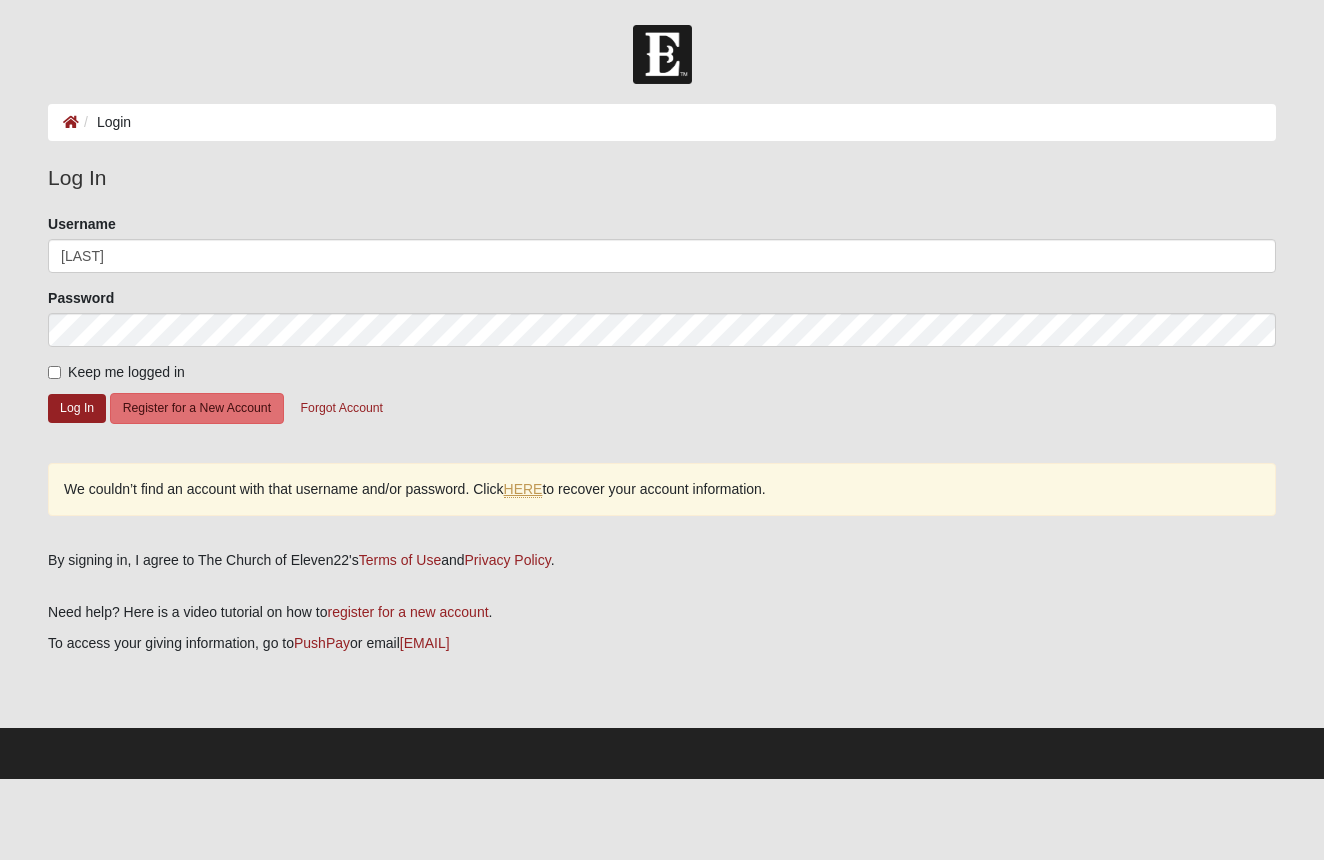 click on "HERE" at bounding box center [523, 489] 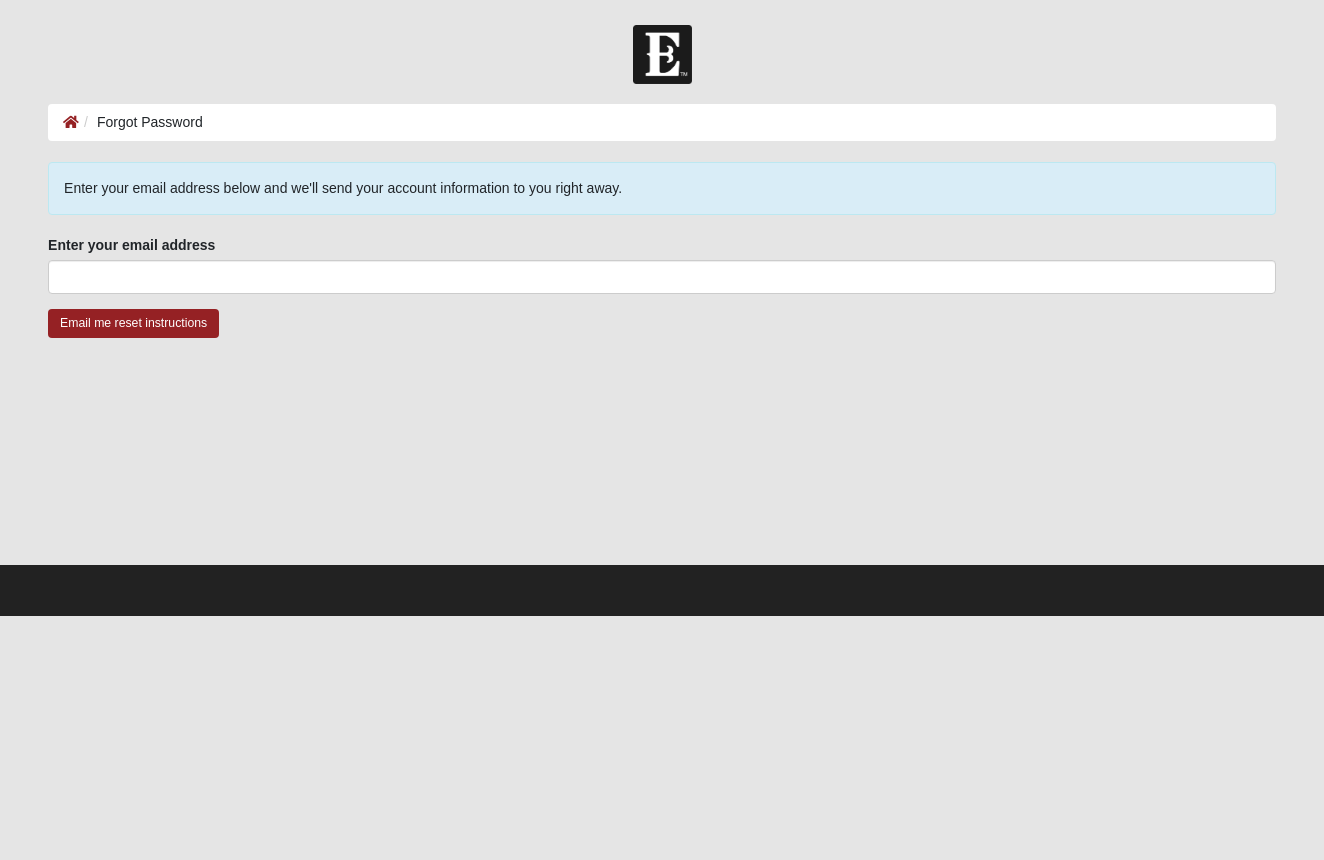 scroll, scrollTop: 0, scrollLeft: 0, axis: both 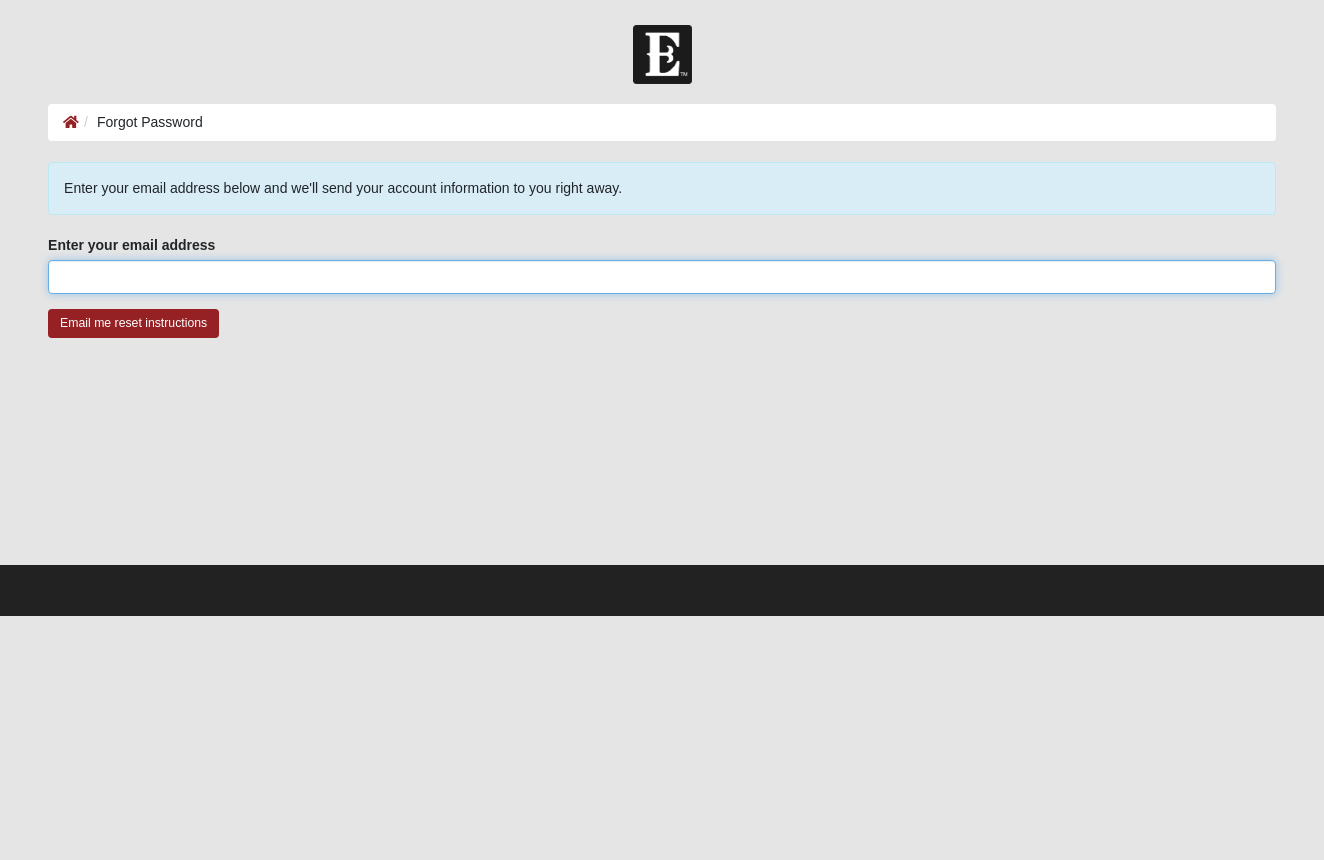 drag, startPoint x: 134, startPoint y: 274, endPoint x: 169, endPoint y: 282, distance: 35.902645 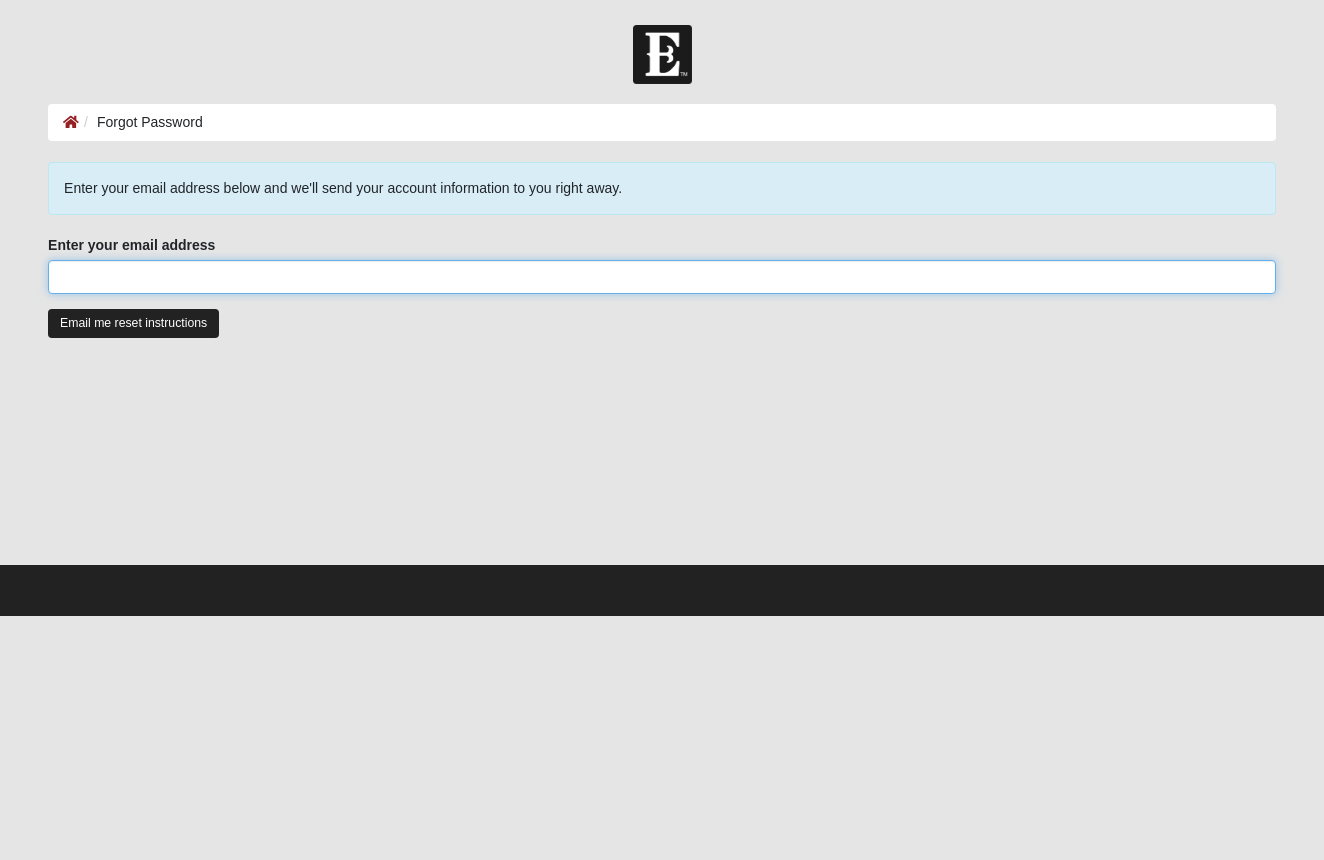 type on "[EMAIL]" 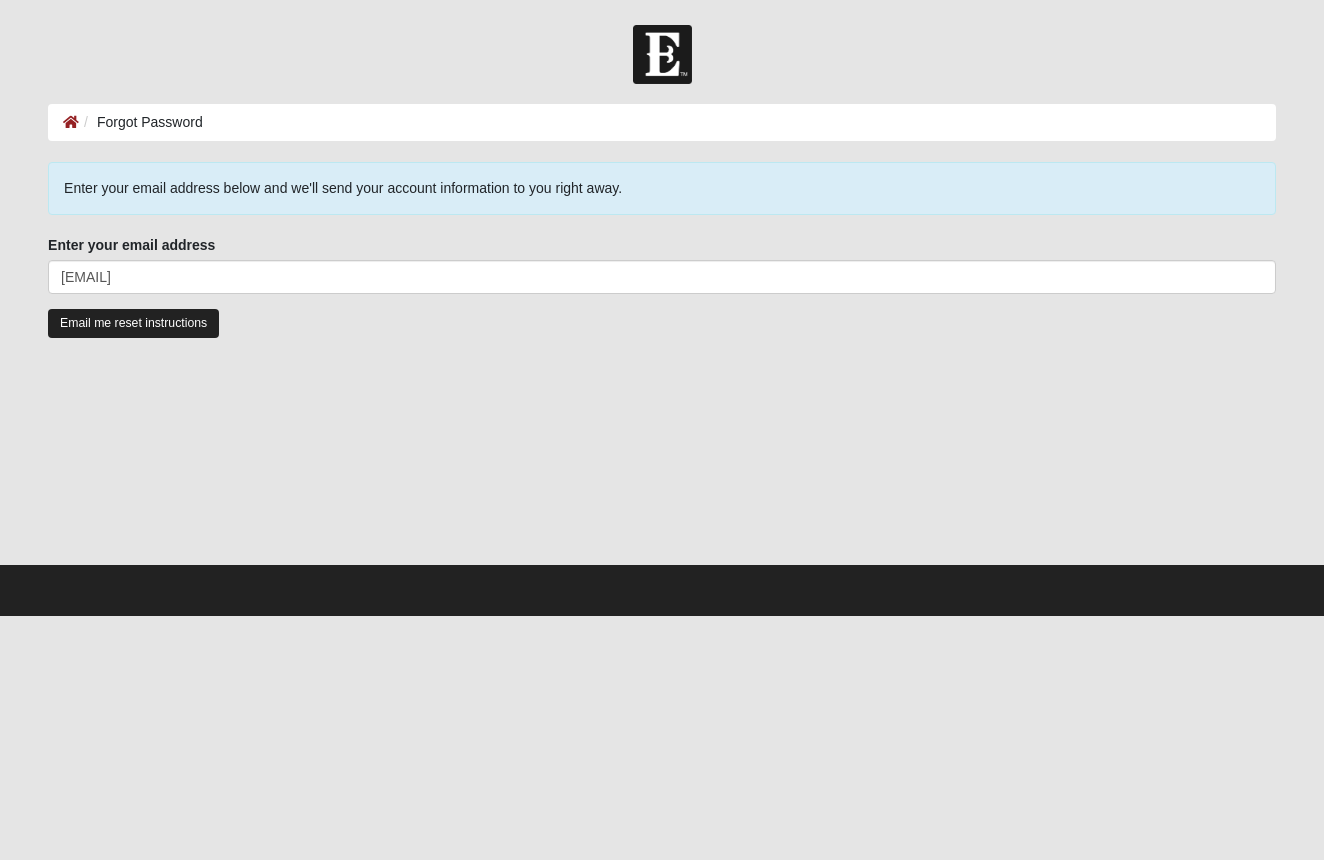 click on "Email me reset instructions" at bounding box center [133, 323] 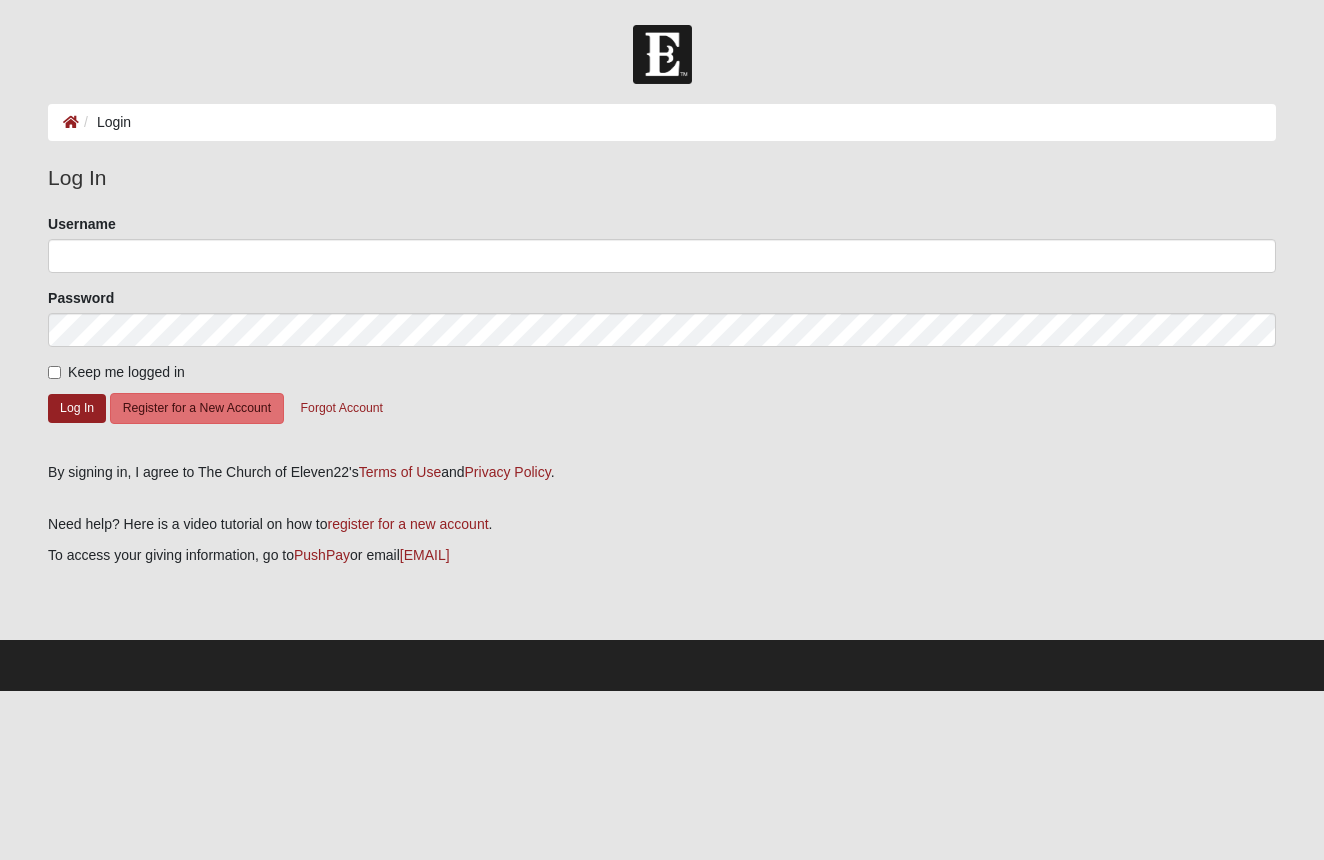 scroll, scrollTop: 0, scrollLeft: 0, axis: both 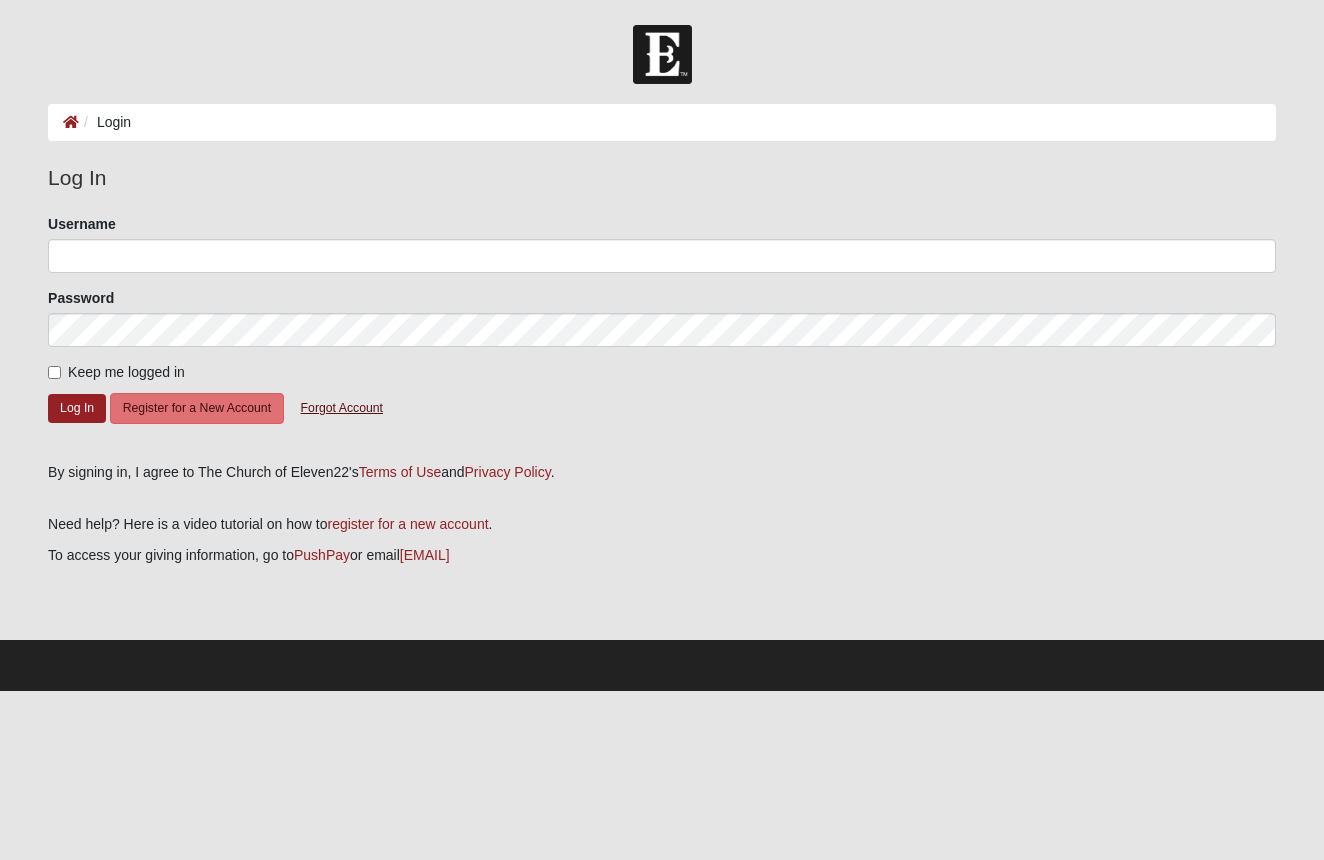 click on "Forgot Account" 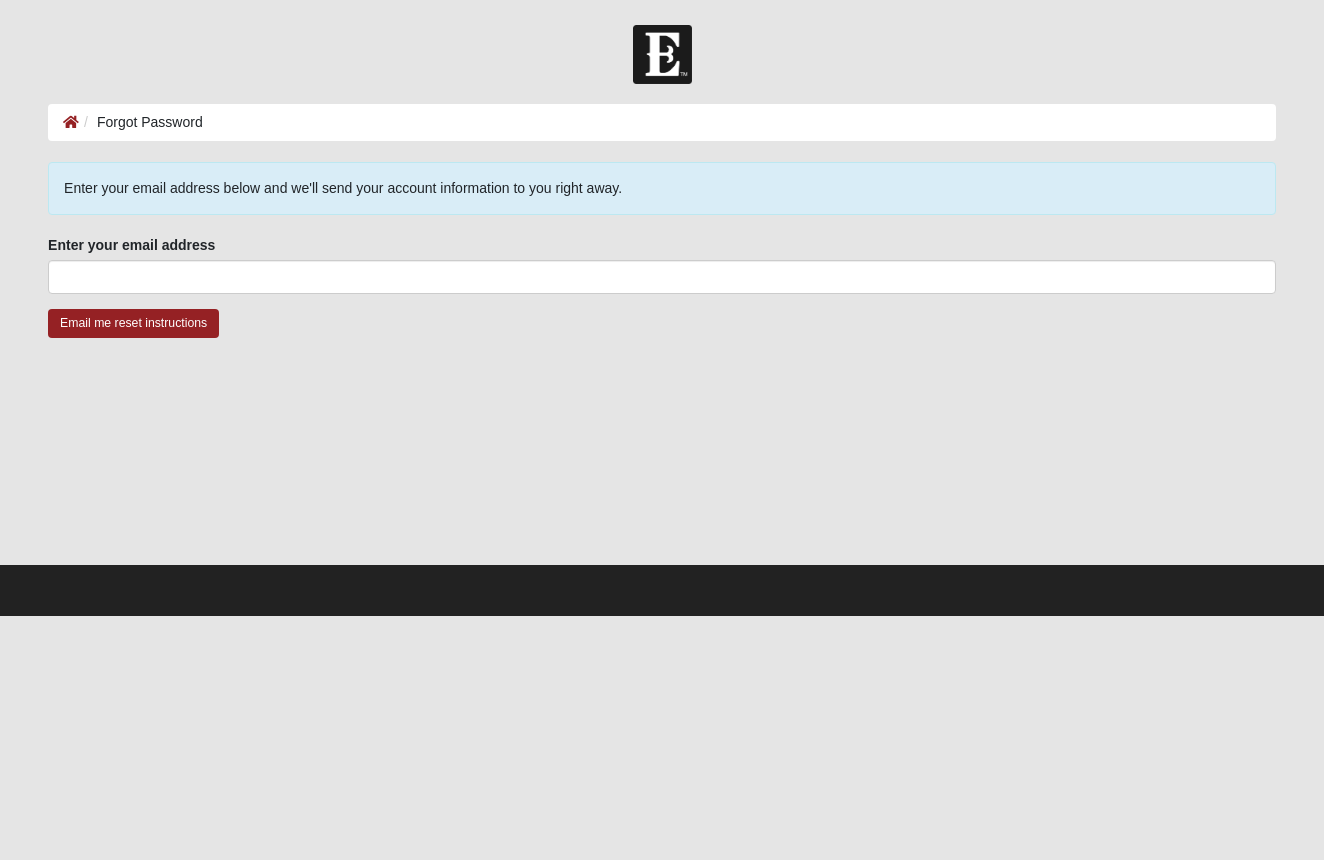 scroll, scrollTop: 0, scrollLeft: 0, axis: both 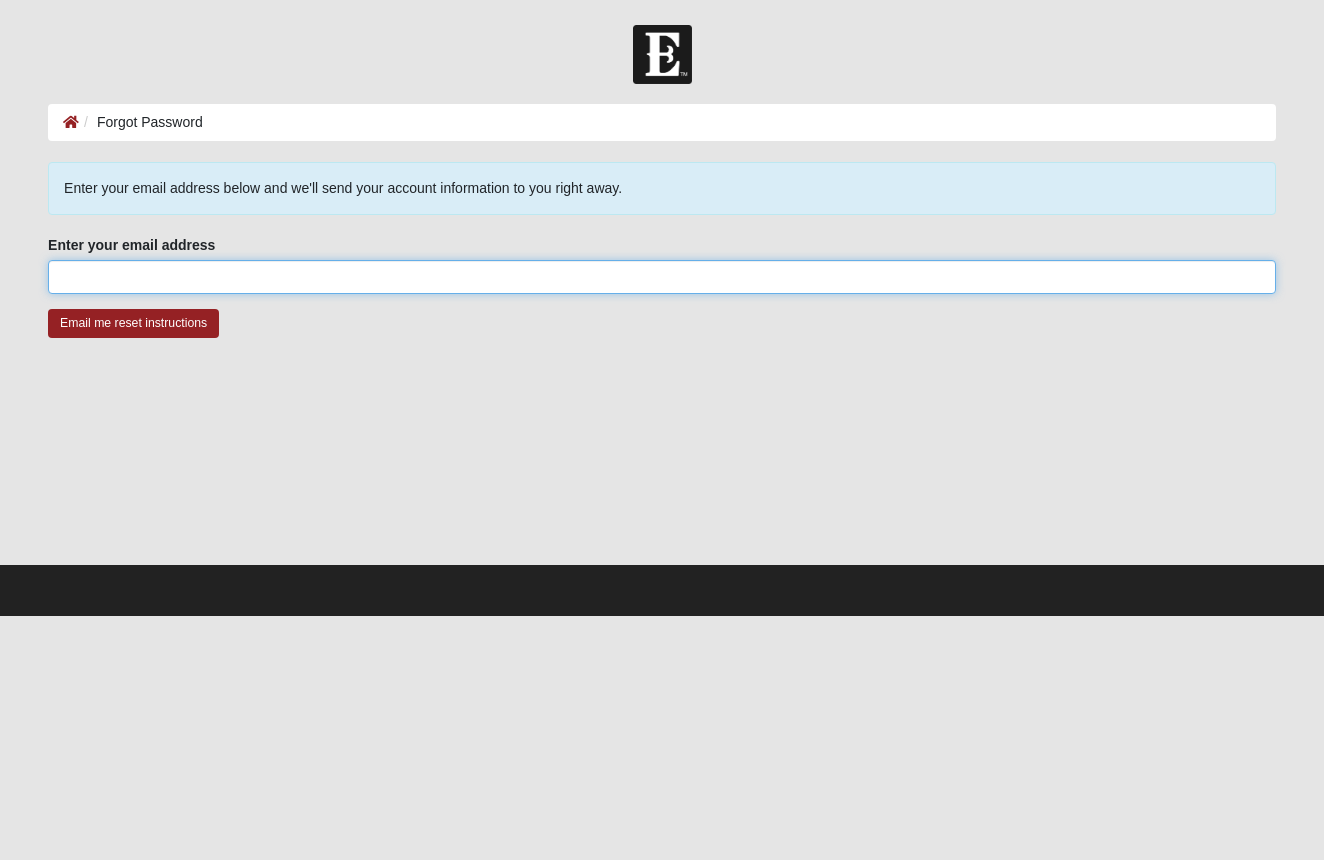 click on "Enter your email address" at bounding box center [662, 277] 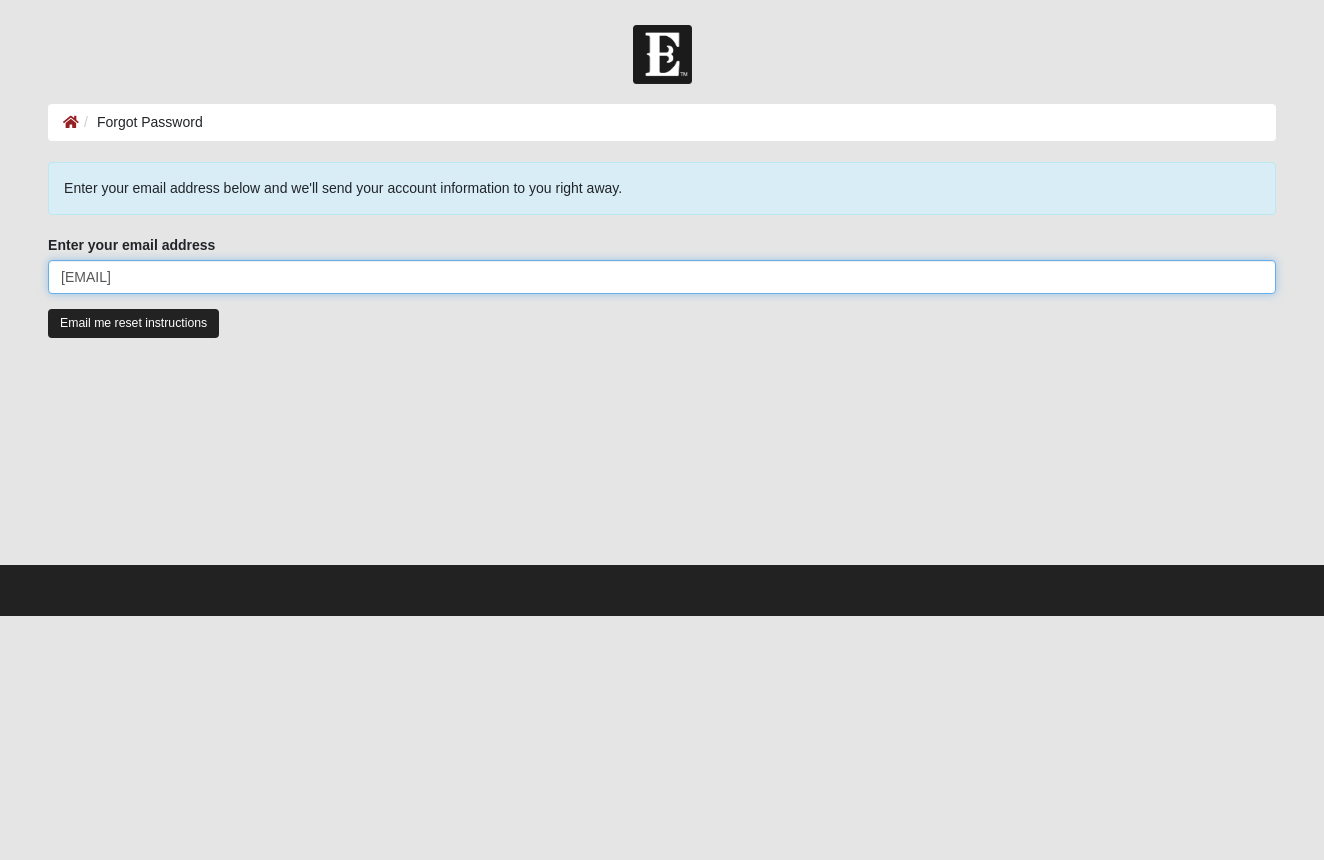 scroll, scrollTop: 0, scrollLeft: 0, axis: both 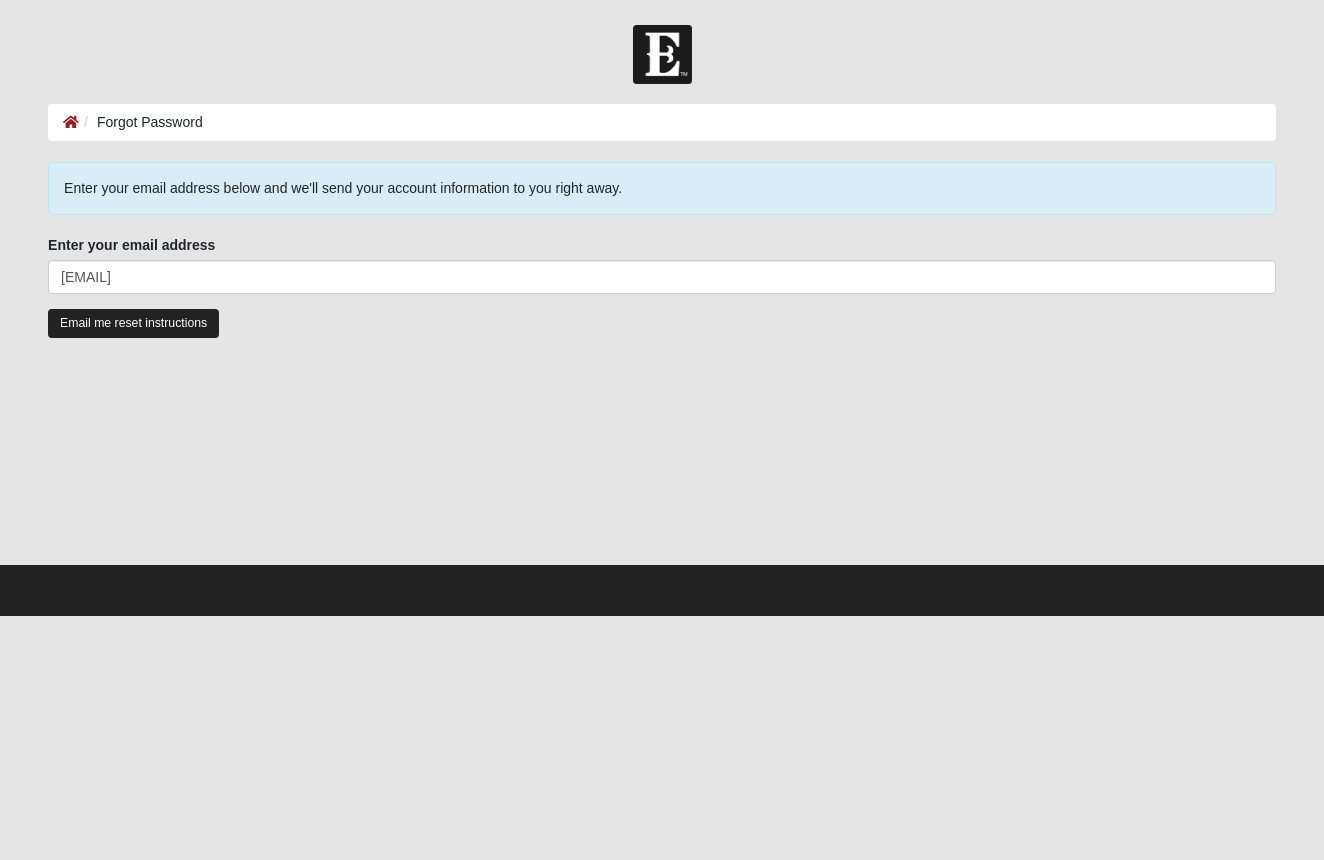 click on "Email me reset instructions" at bounding box center (133, 323) 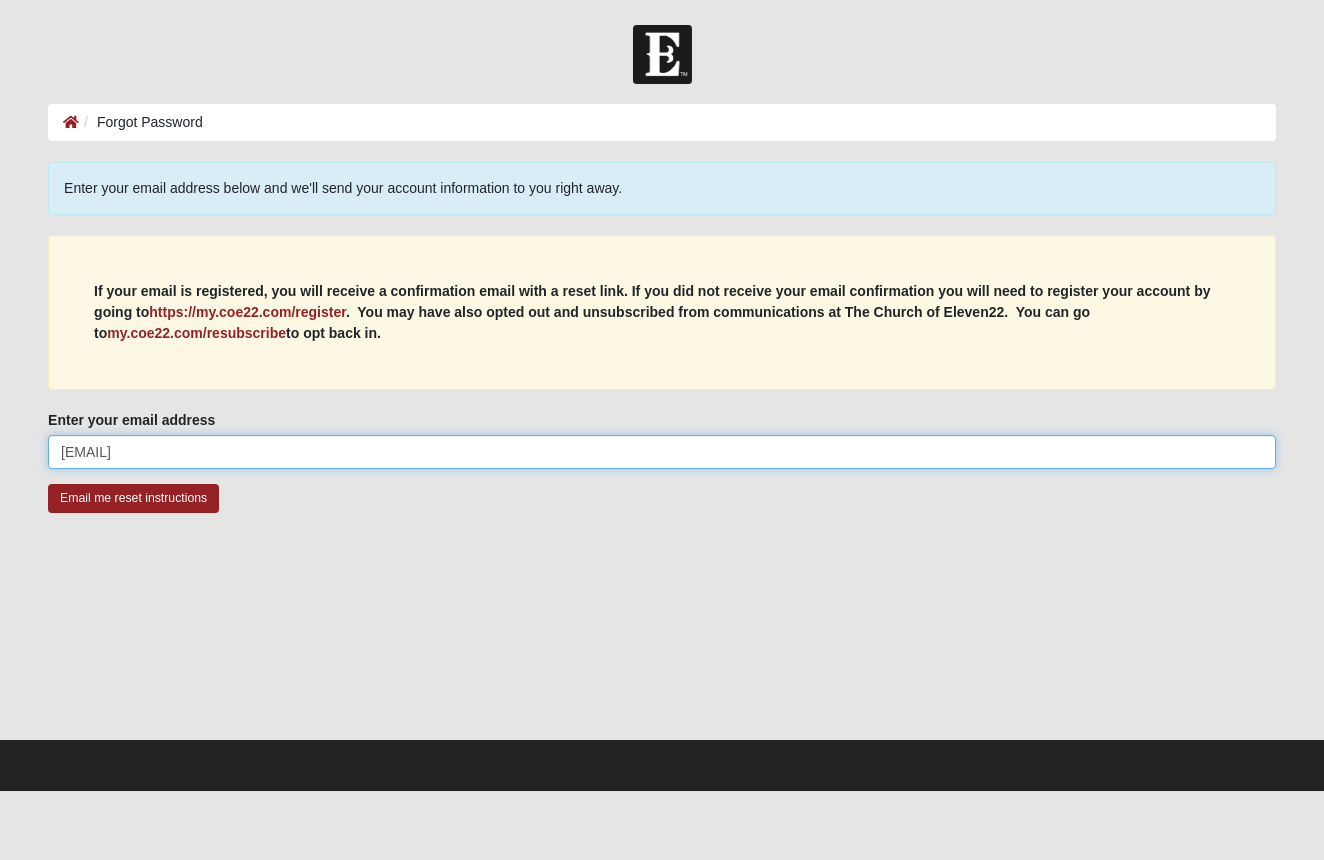 drag, startPoint x: 185, startPoint y: 454, endPoint x: 19, endPoint y: 446, distance: 166.19266 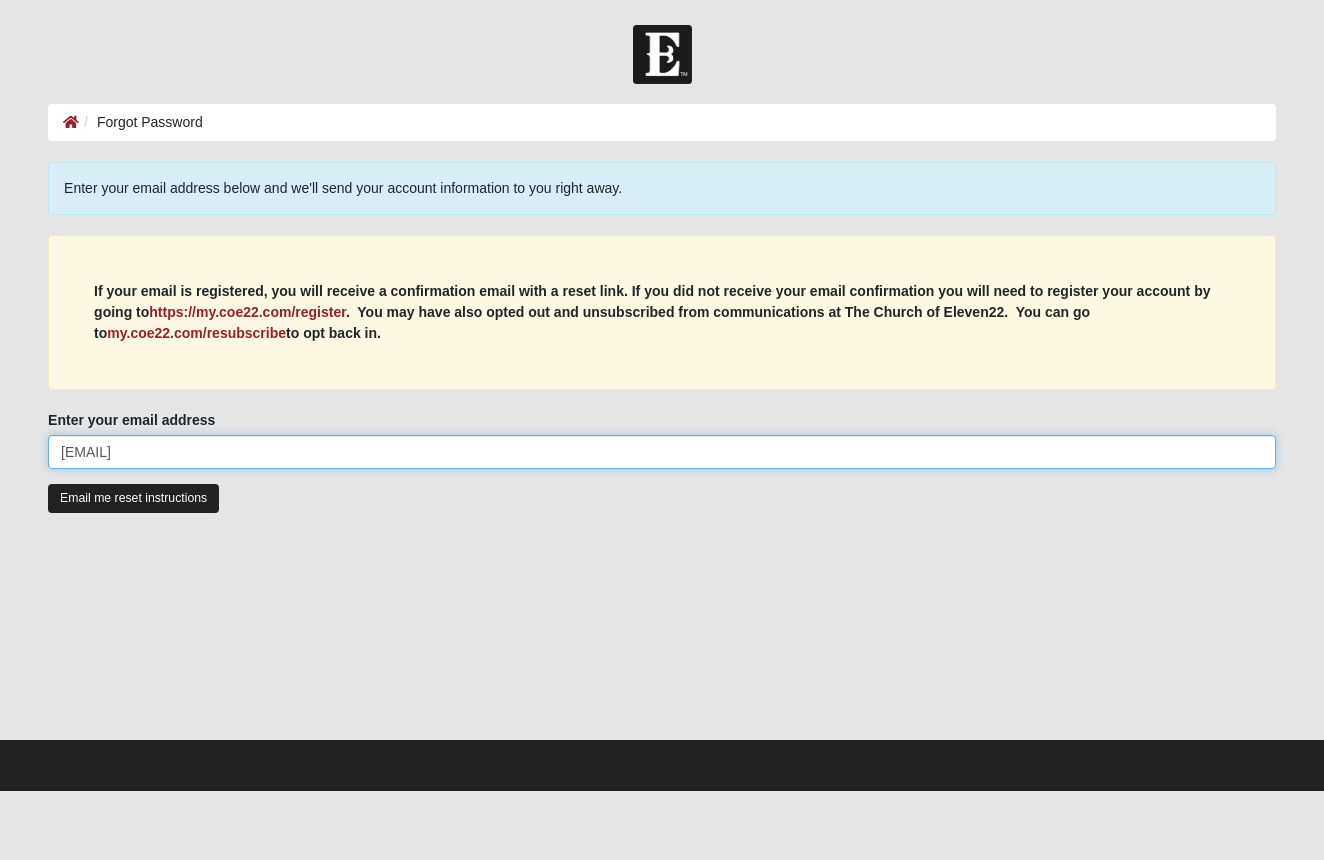 type on "cherienikosey@icloud.com" 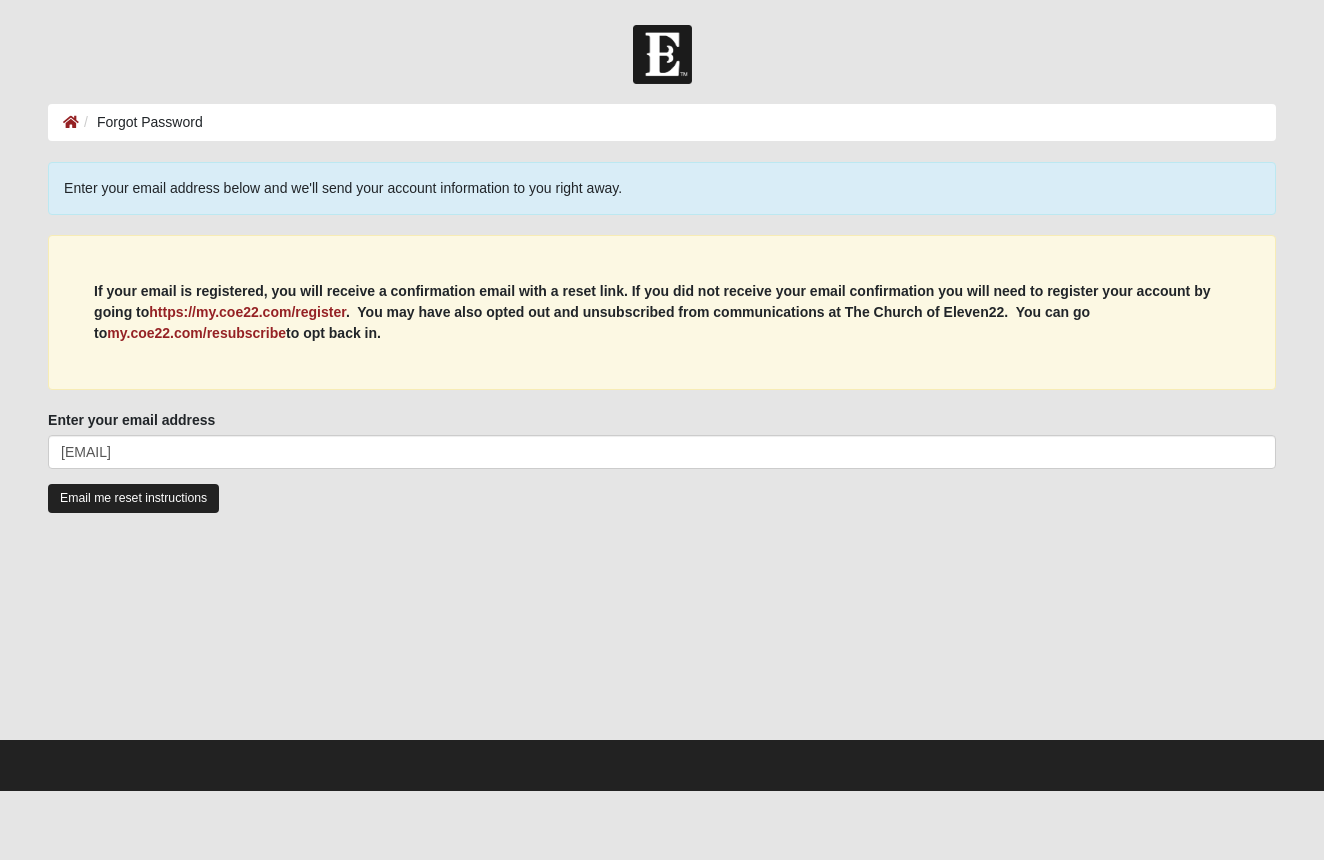 click on "Email me reset instructions" at bounding box center (133, 498) 